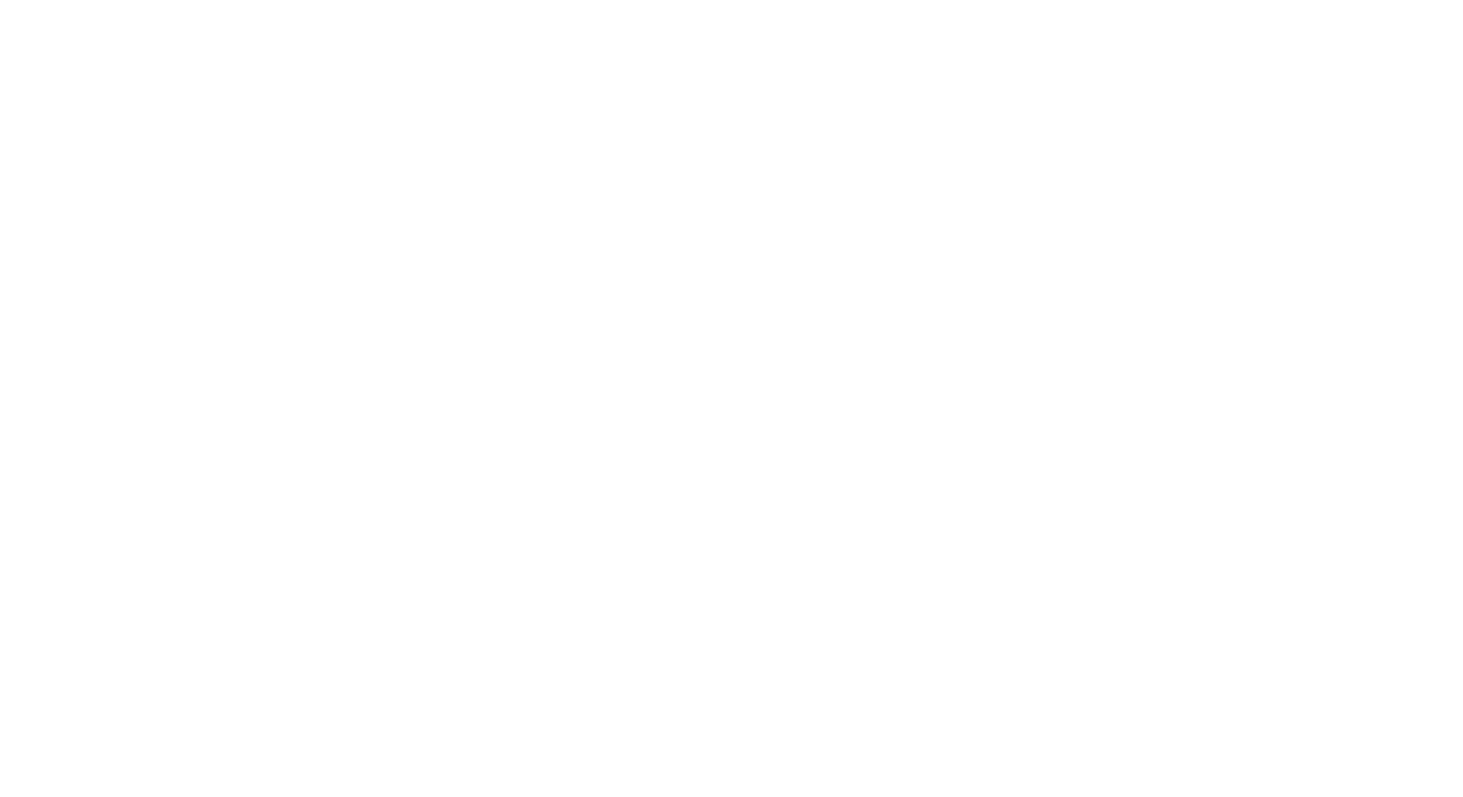 scroll, scrollTop: 0, scrollLeft: 0, axis: both 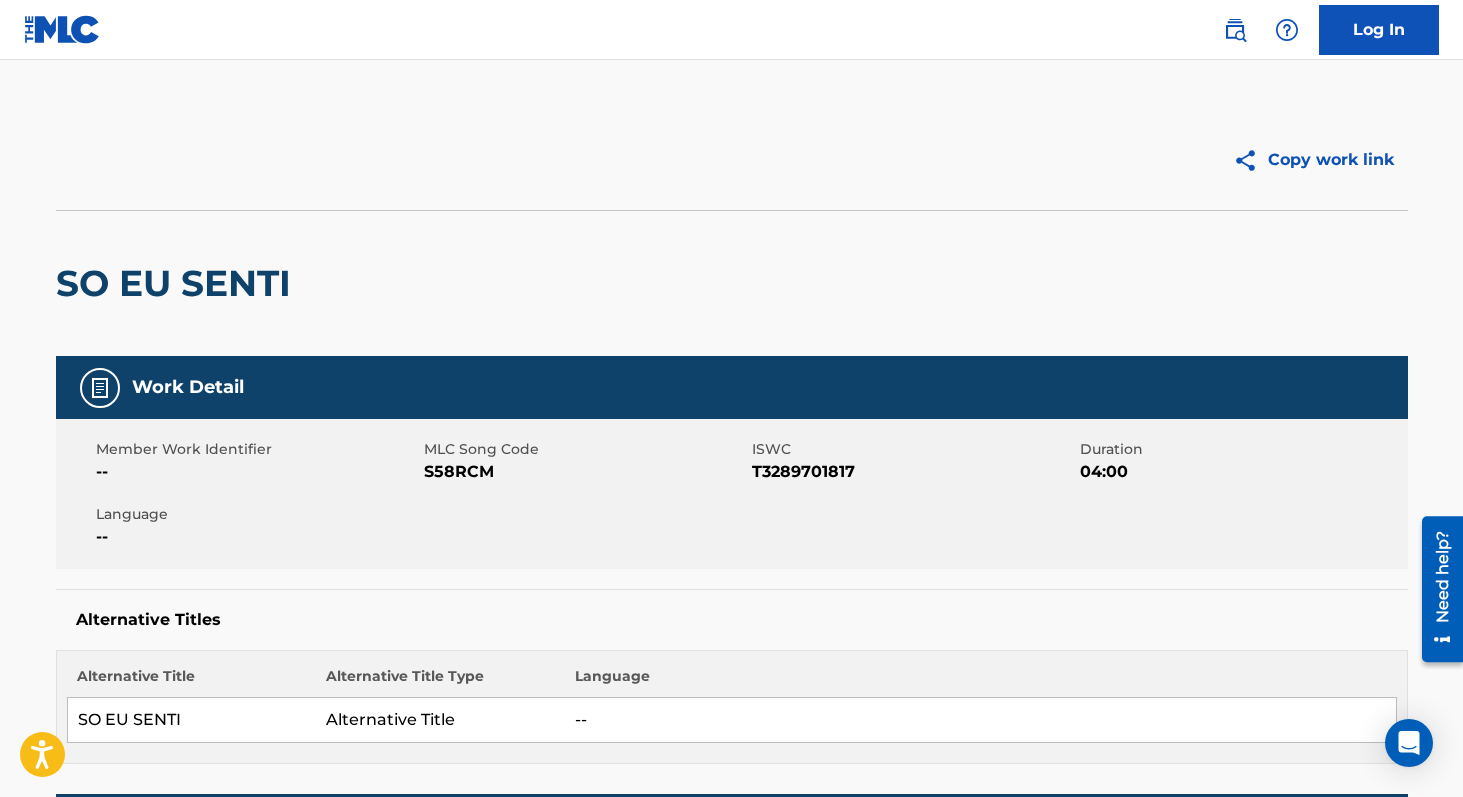 click on "T3289701817" at bounding box center (913, 472) 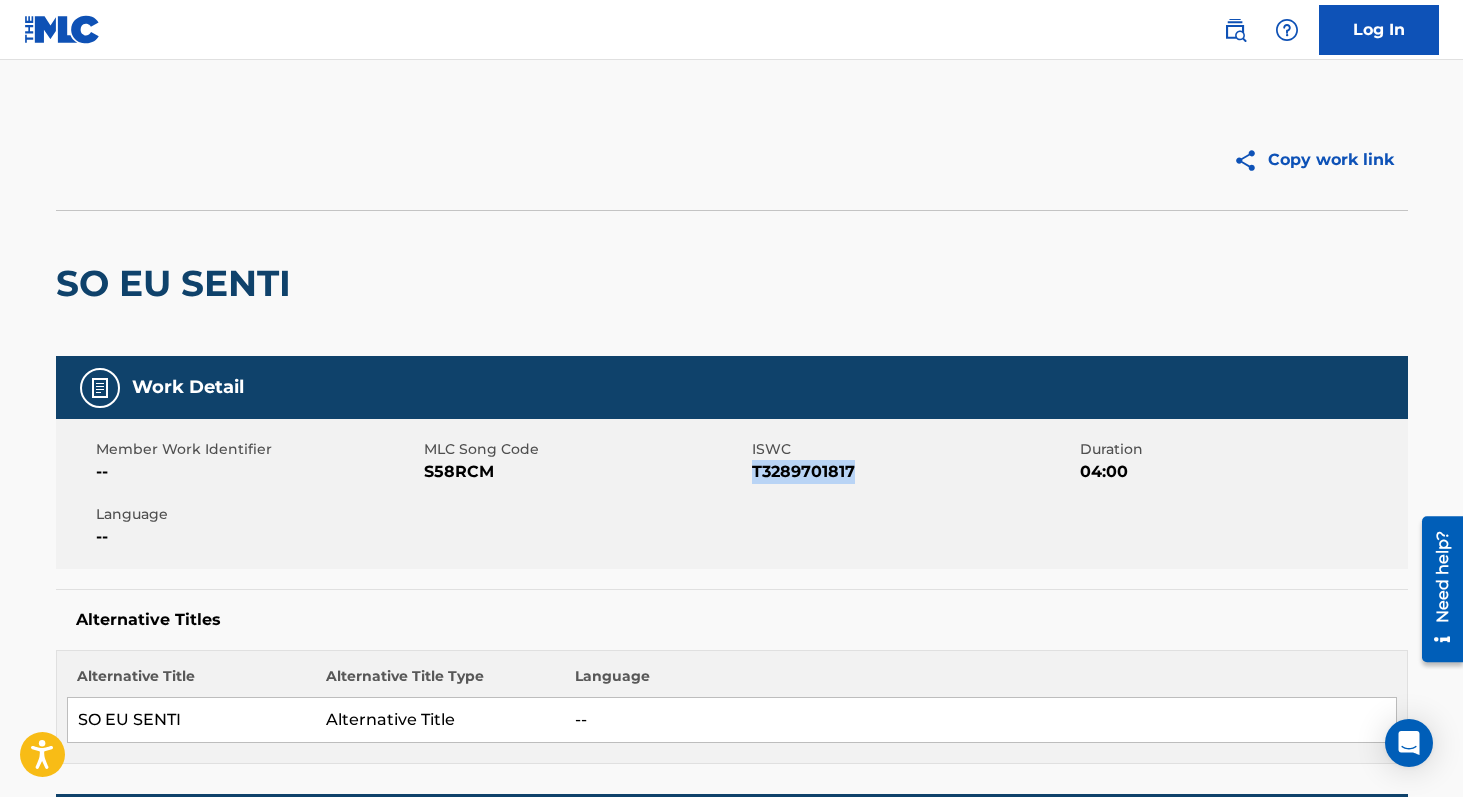 copy on "T3289701817" 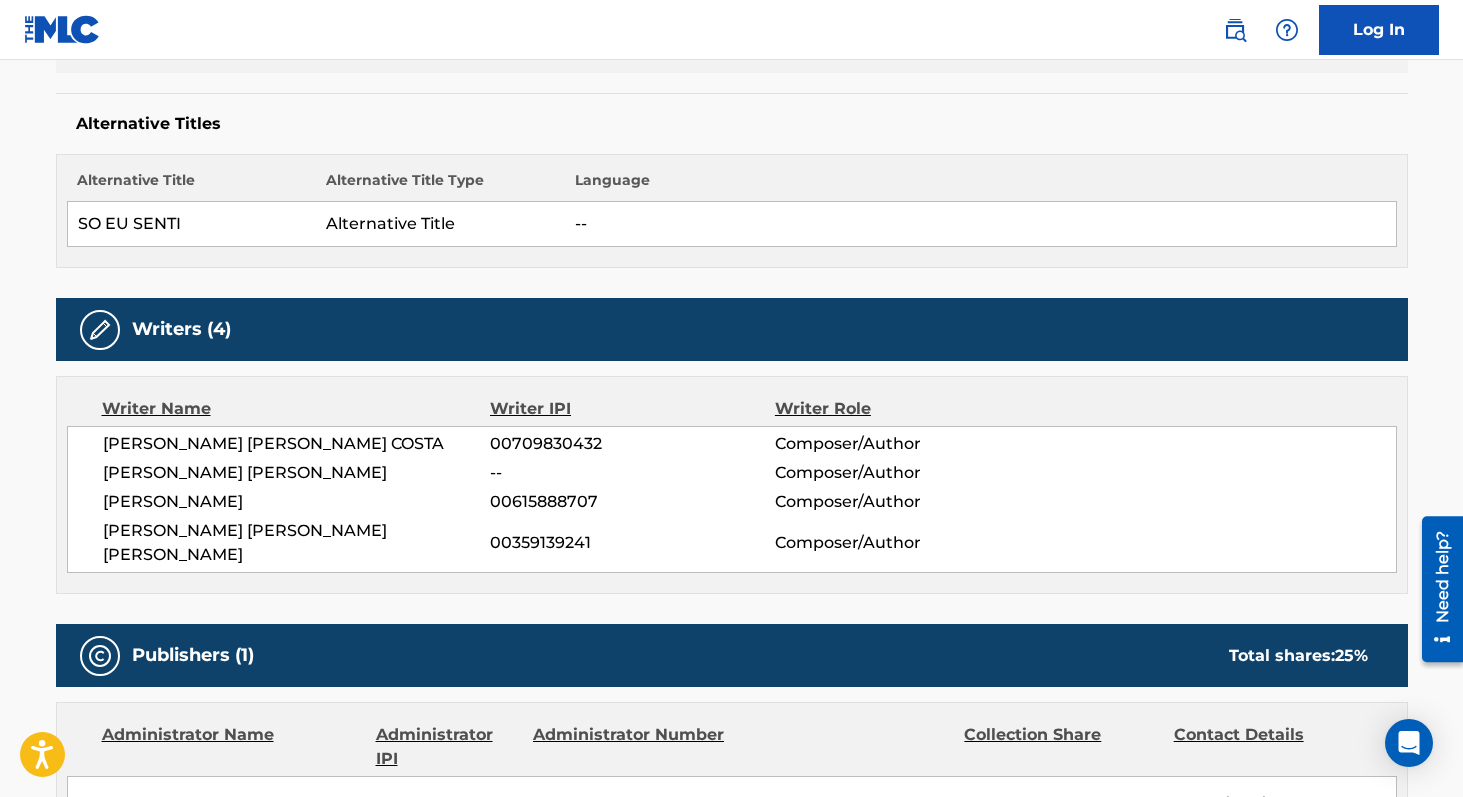 scroll, scrollTop: 731, scrollLeft: 0, axis: vertical 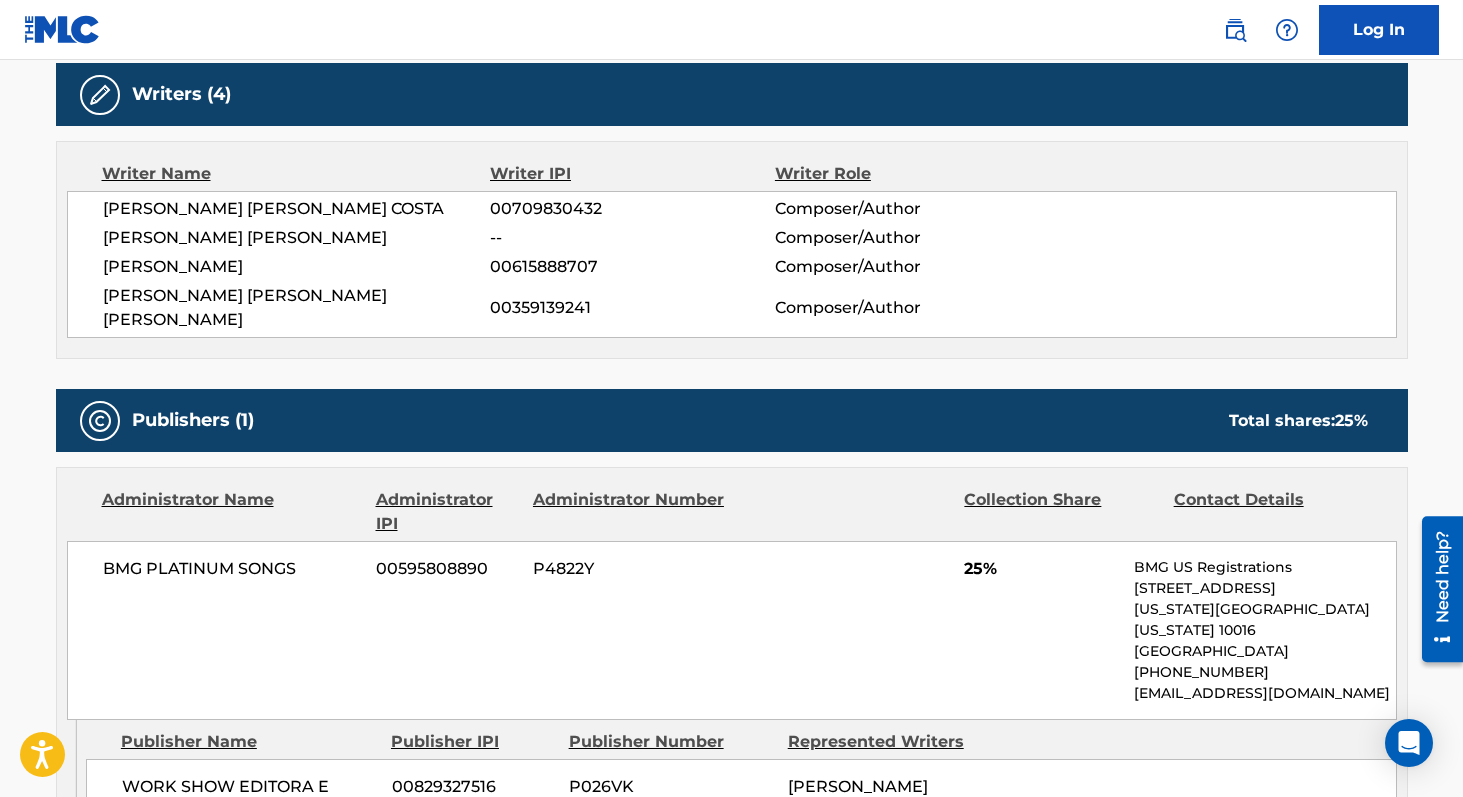 click on "00709830432" at bounding box center (632, 209) 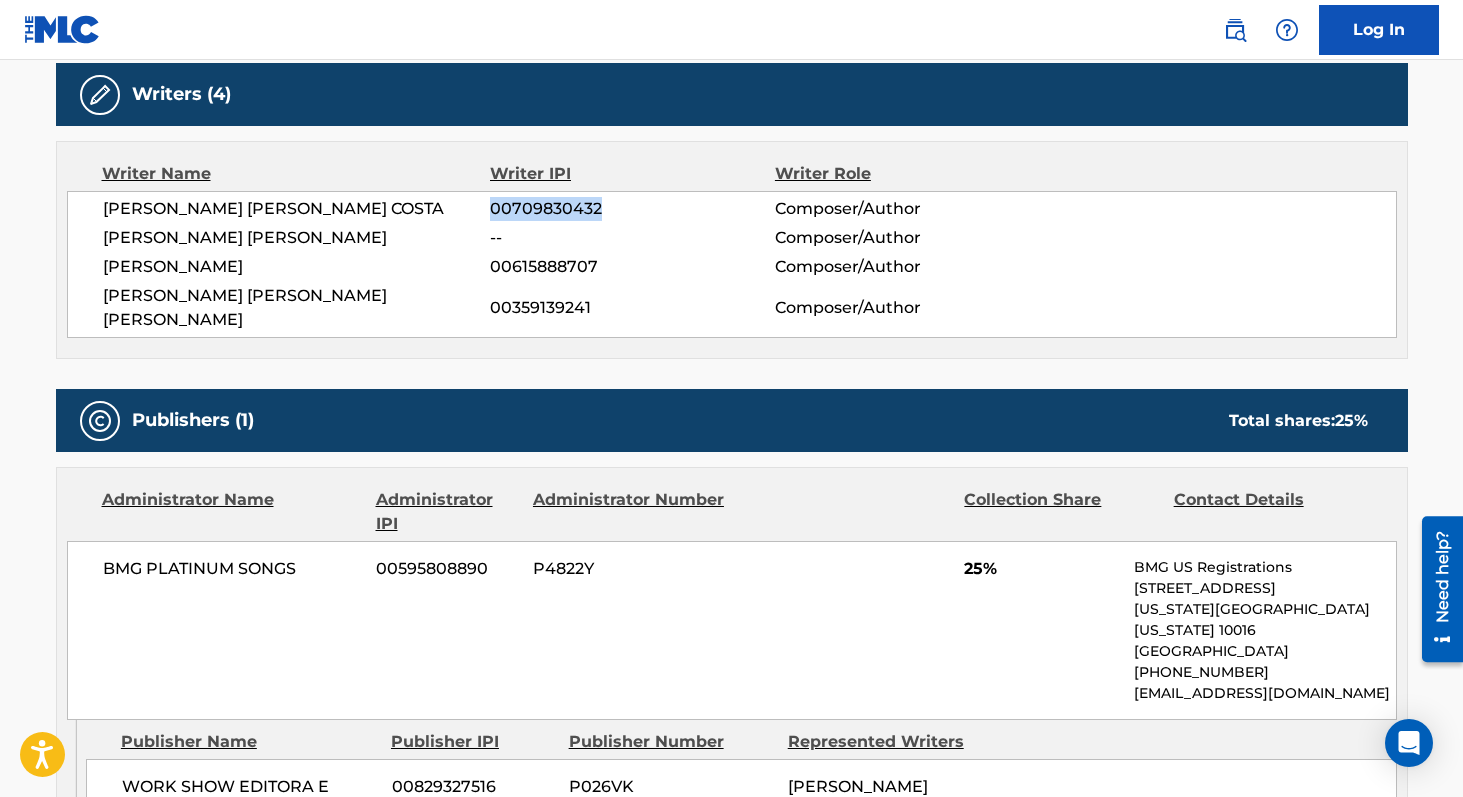 copy on "00709830432" 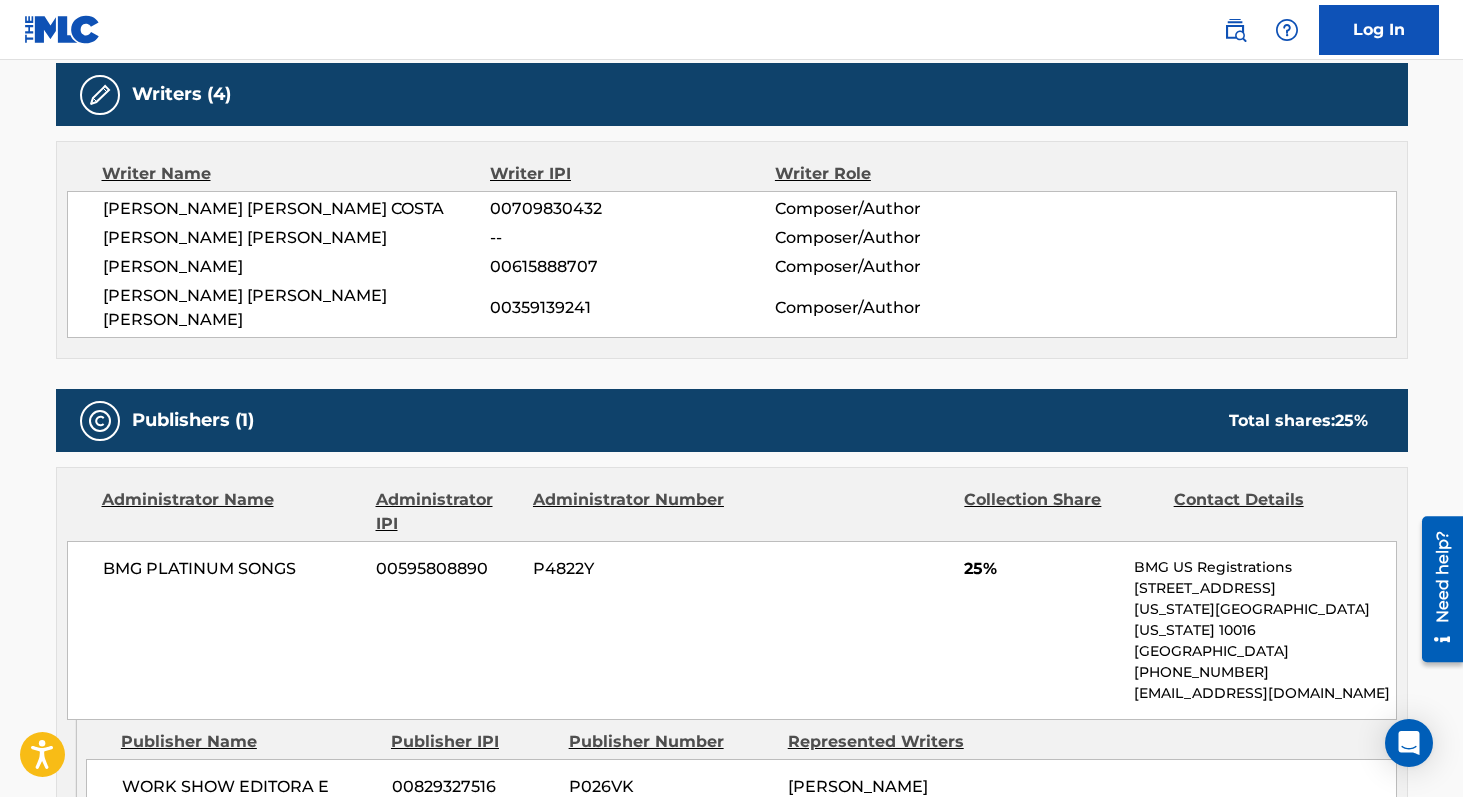 click on "00615888707" at bounding box center [632, 267] 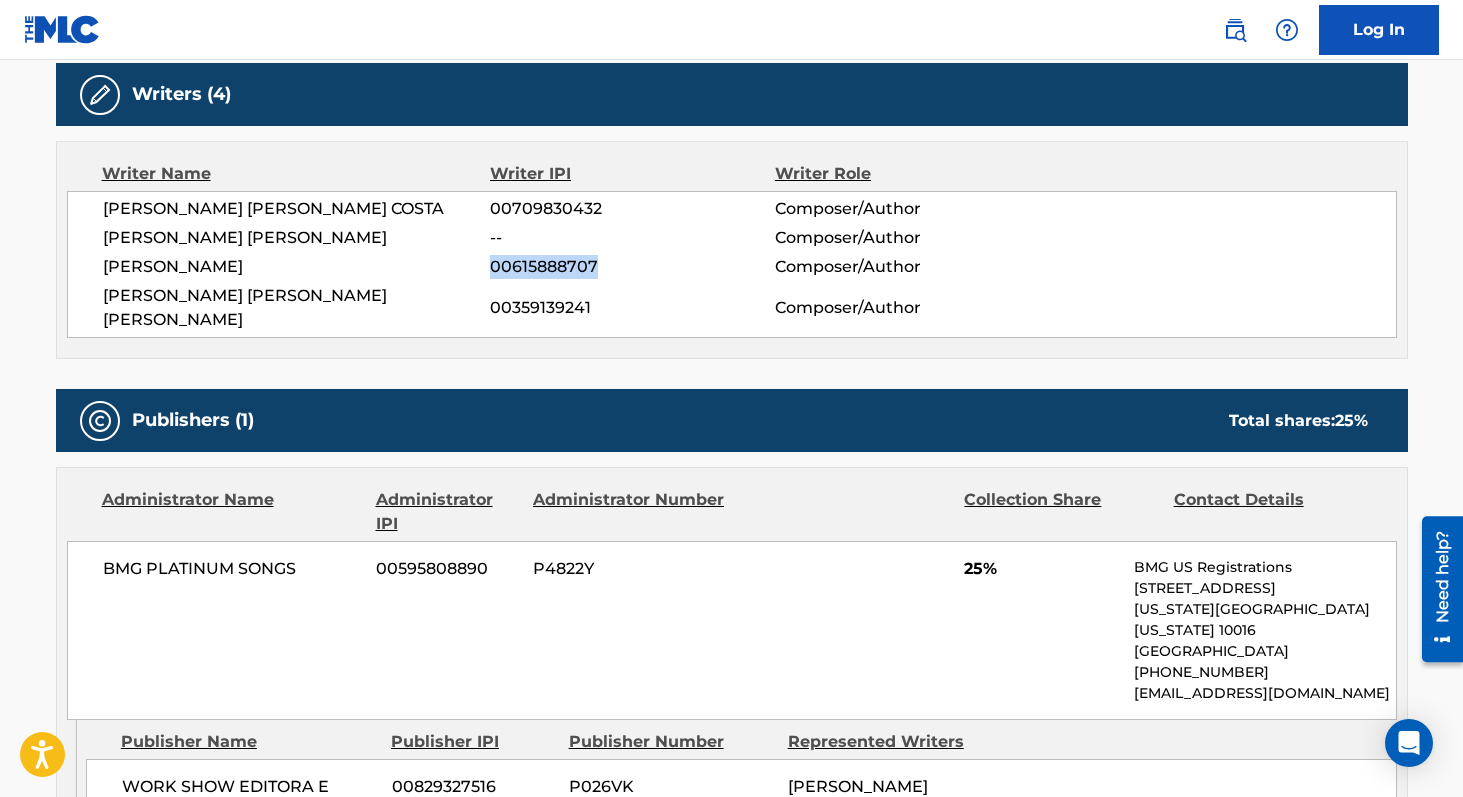 copy on "00615888707" 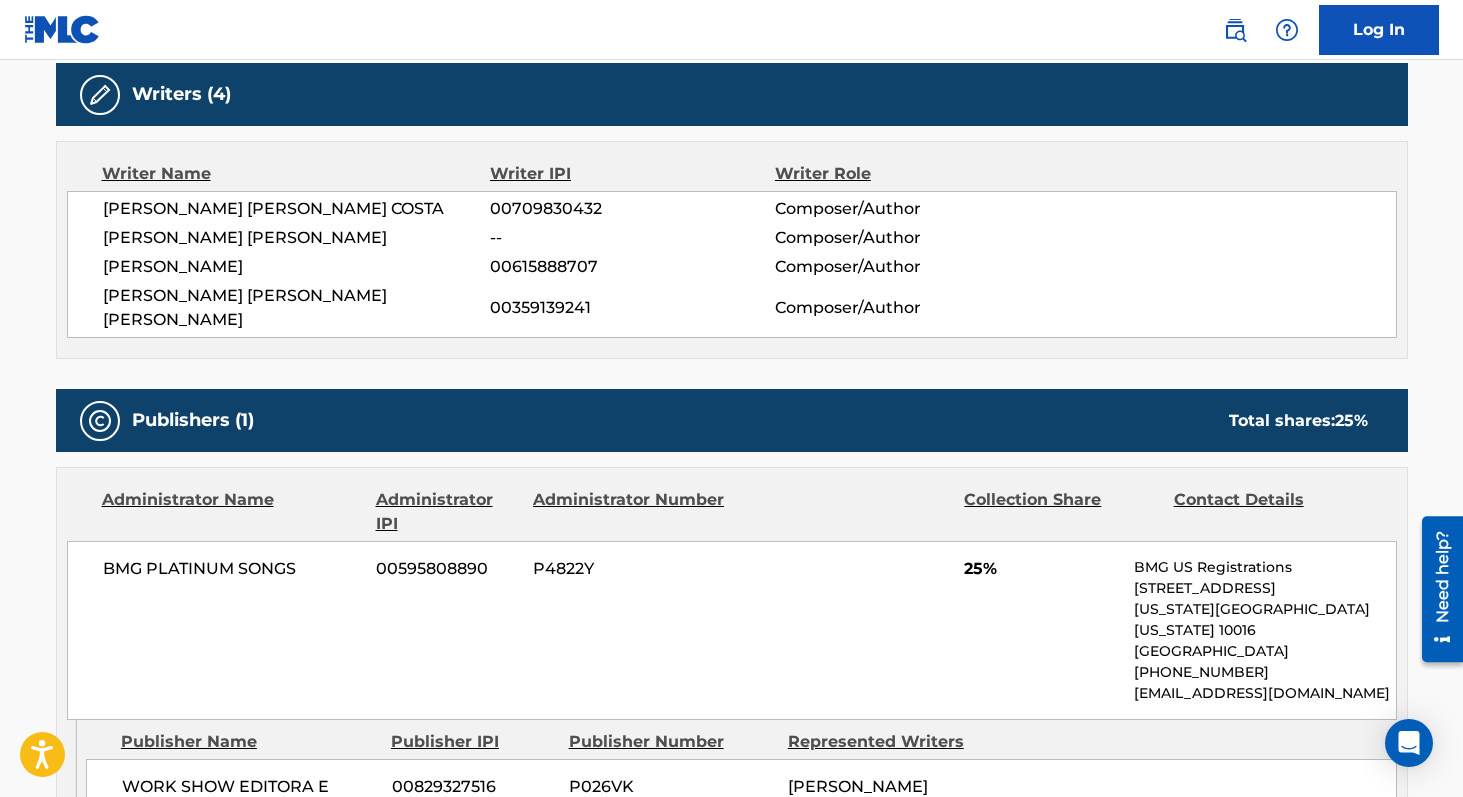 click on "00359139241" at bounding box center (632, 308) 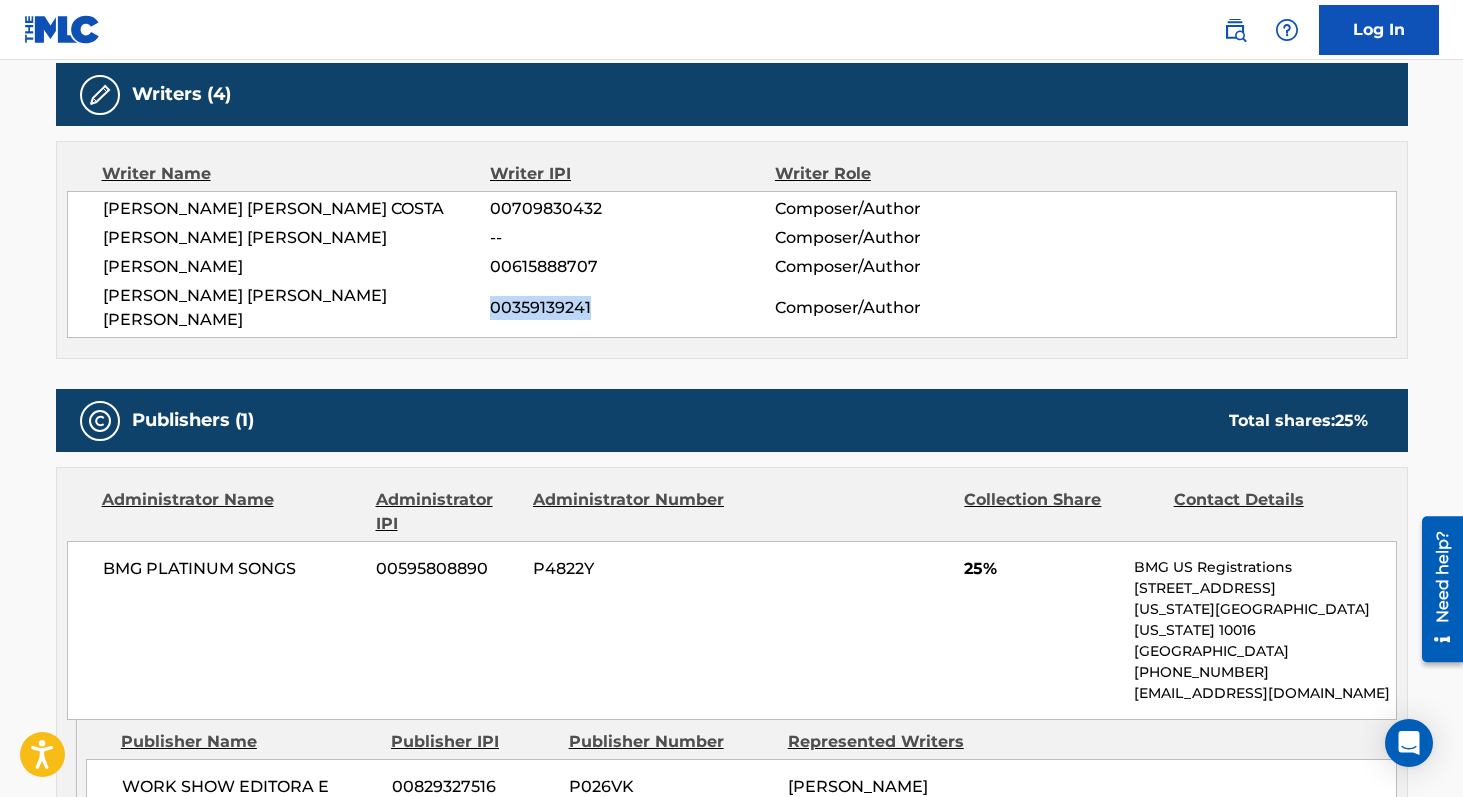 copy on "00359139241" 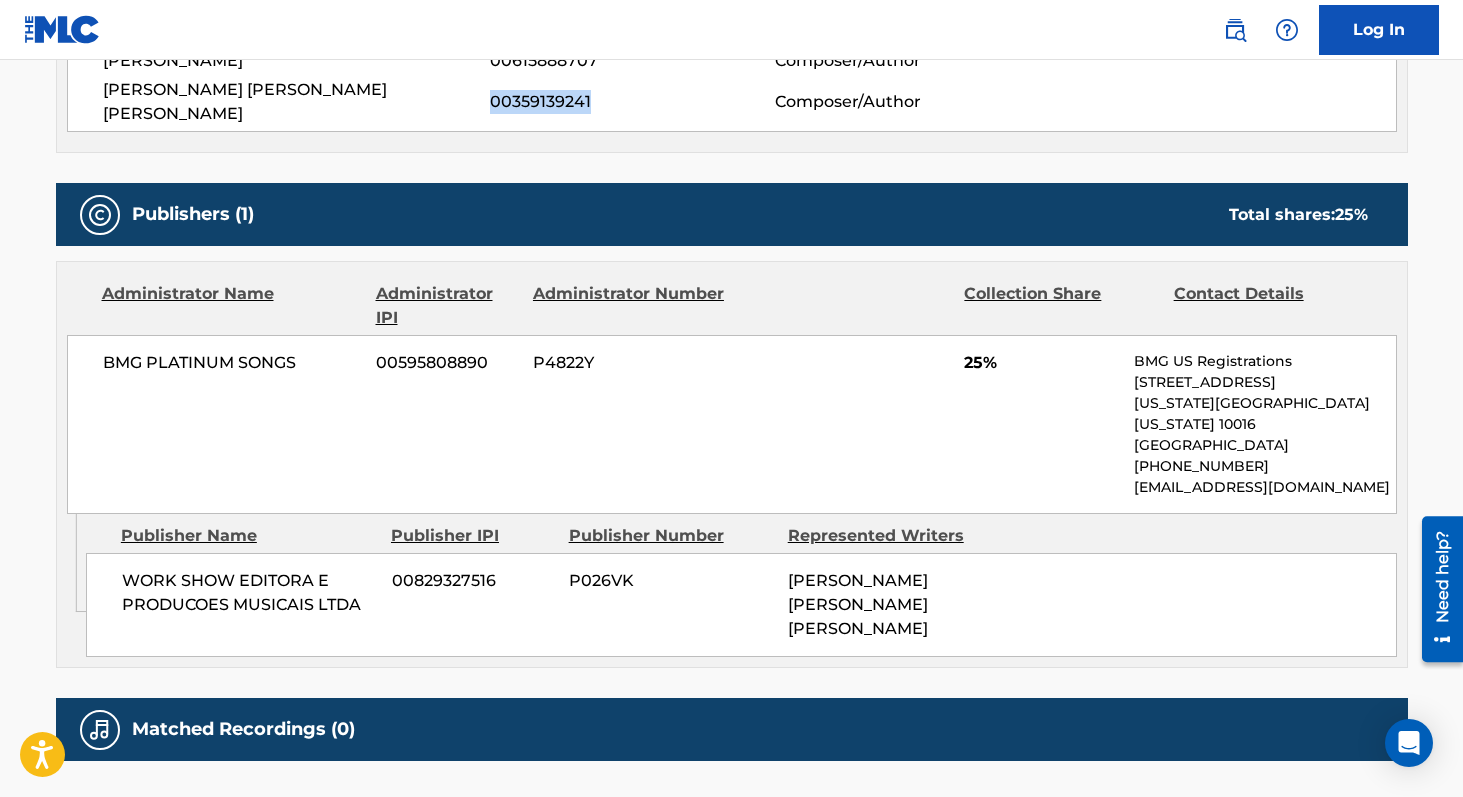 scroll, scrollTop: 966, scrollLeft: 0, axis: vertical 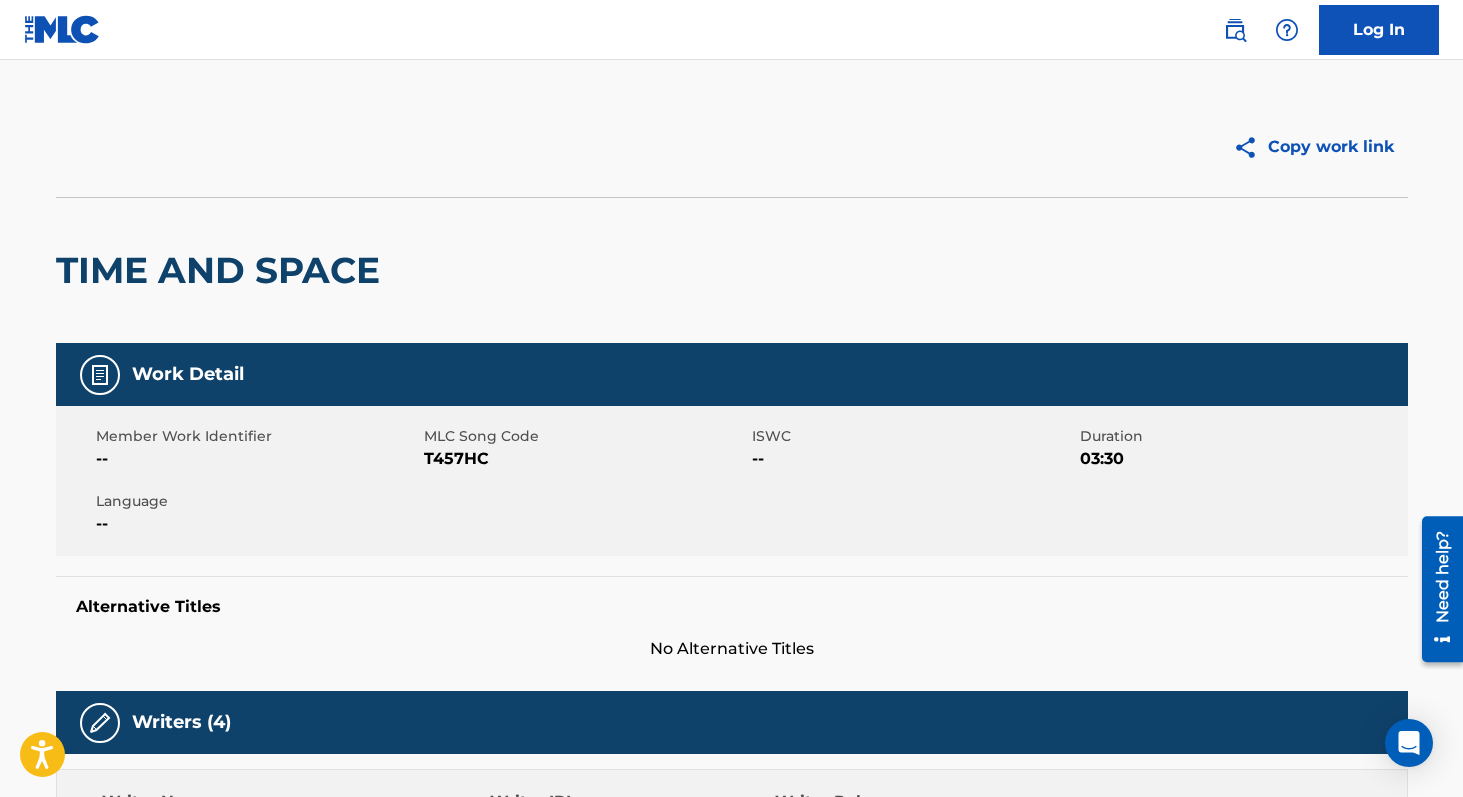 click on "T457HC" at bounding box center (585, 459) 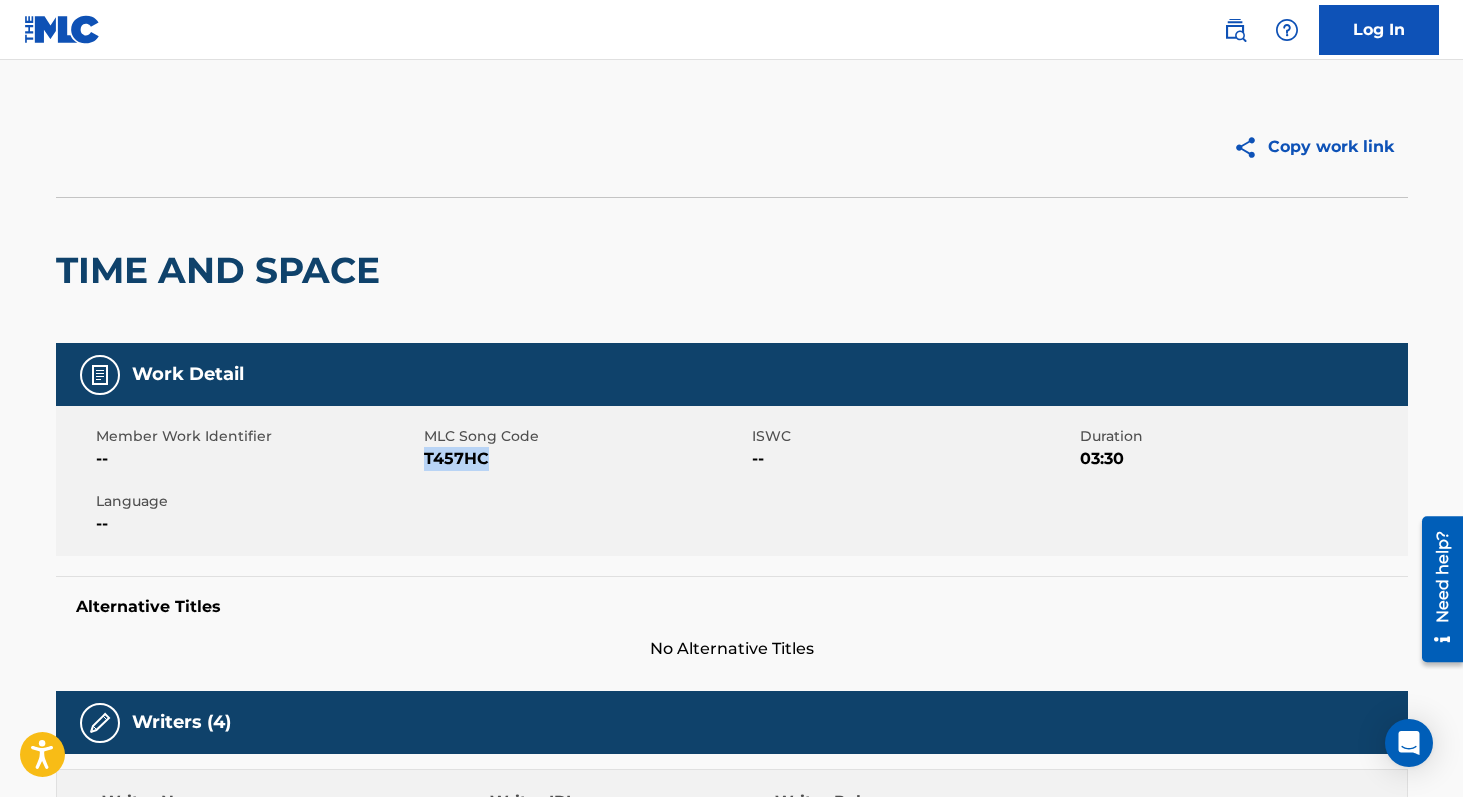 copy on "T457HC" 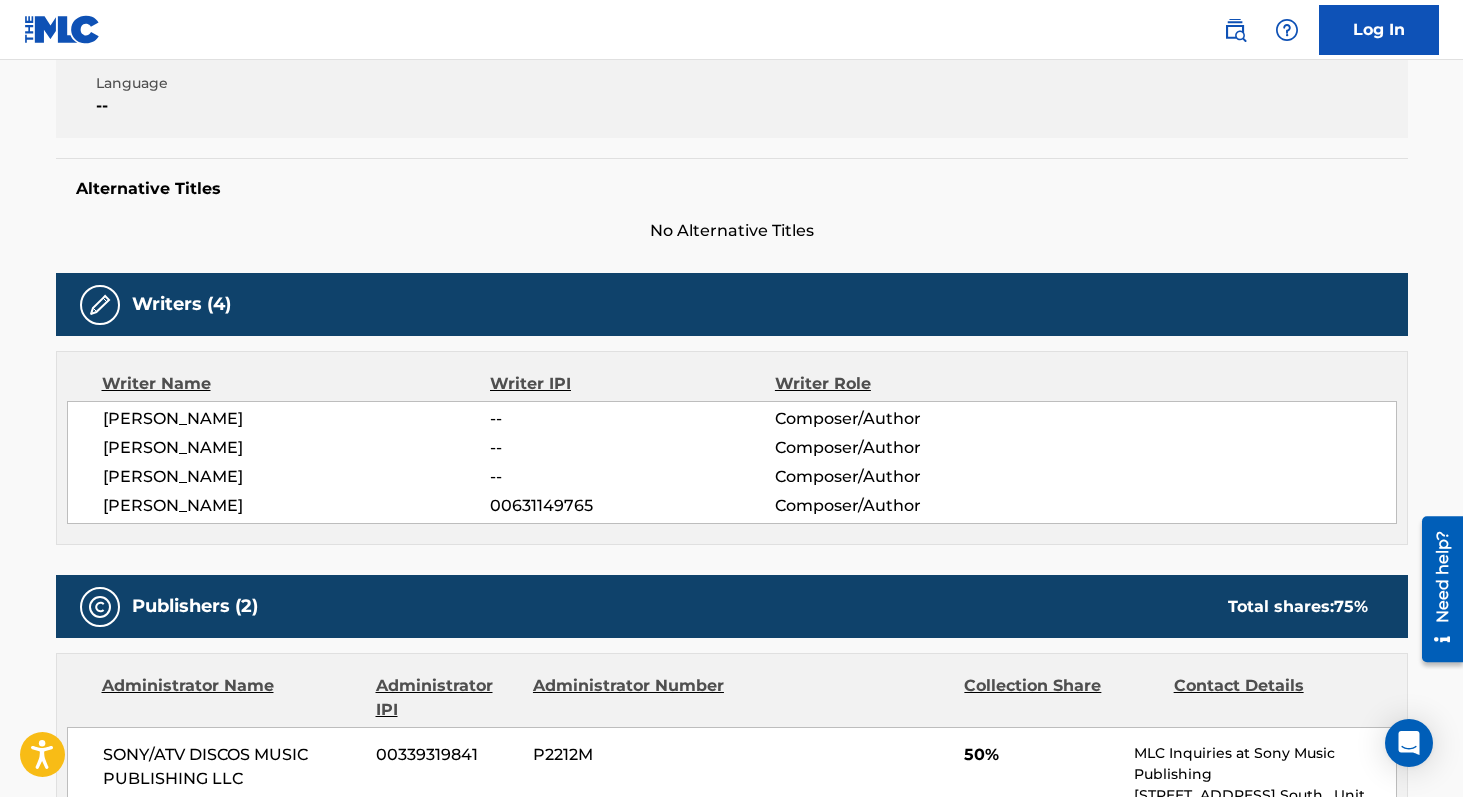 scroll, scrollTop: 437, scrollLeft: 0, axis: vertical 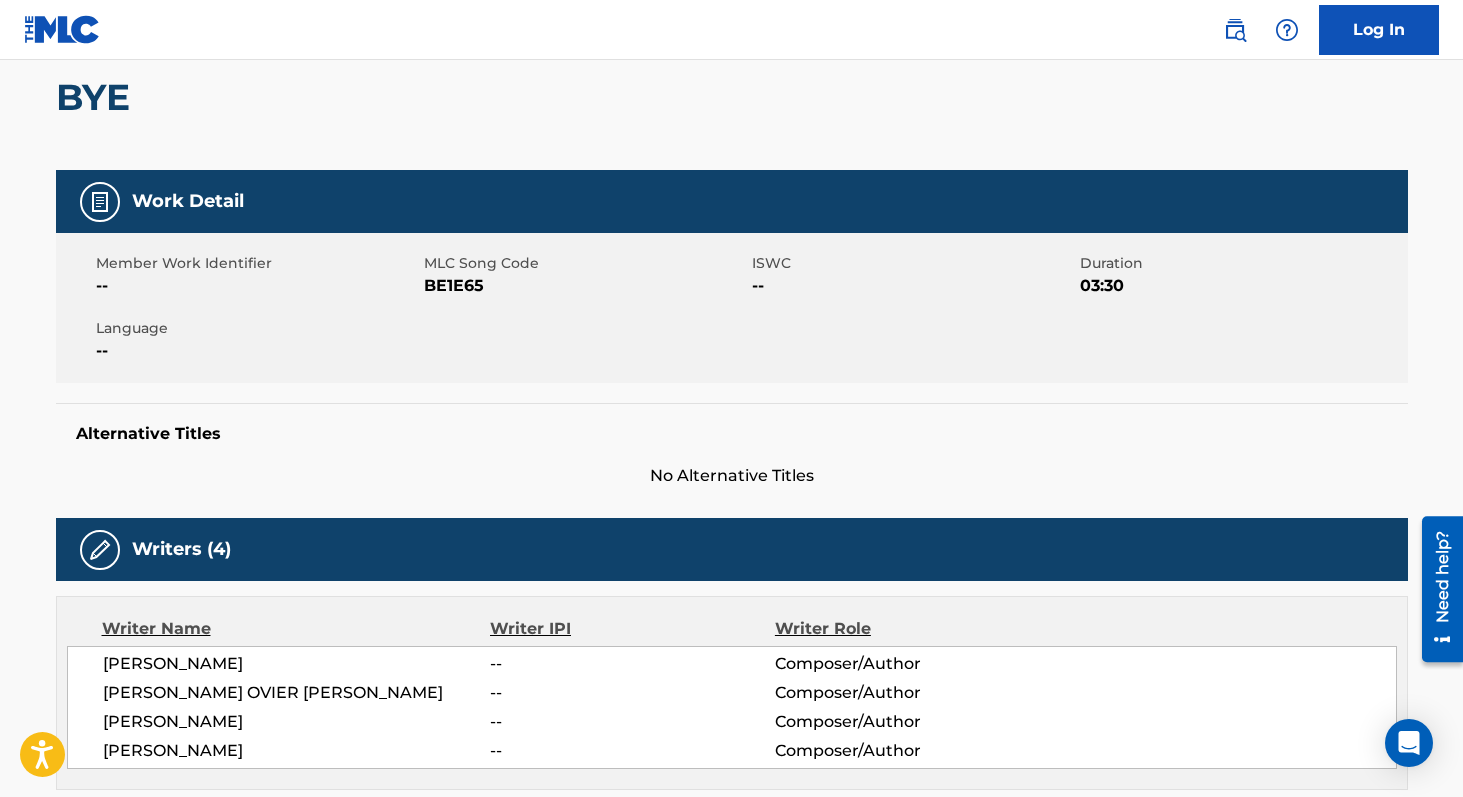 click on "BE1E65" at bounding box center (585, 286) 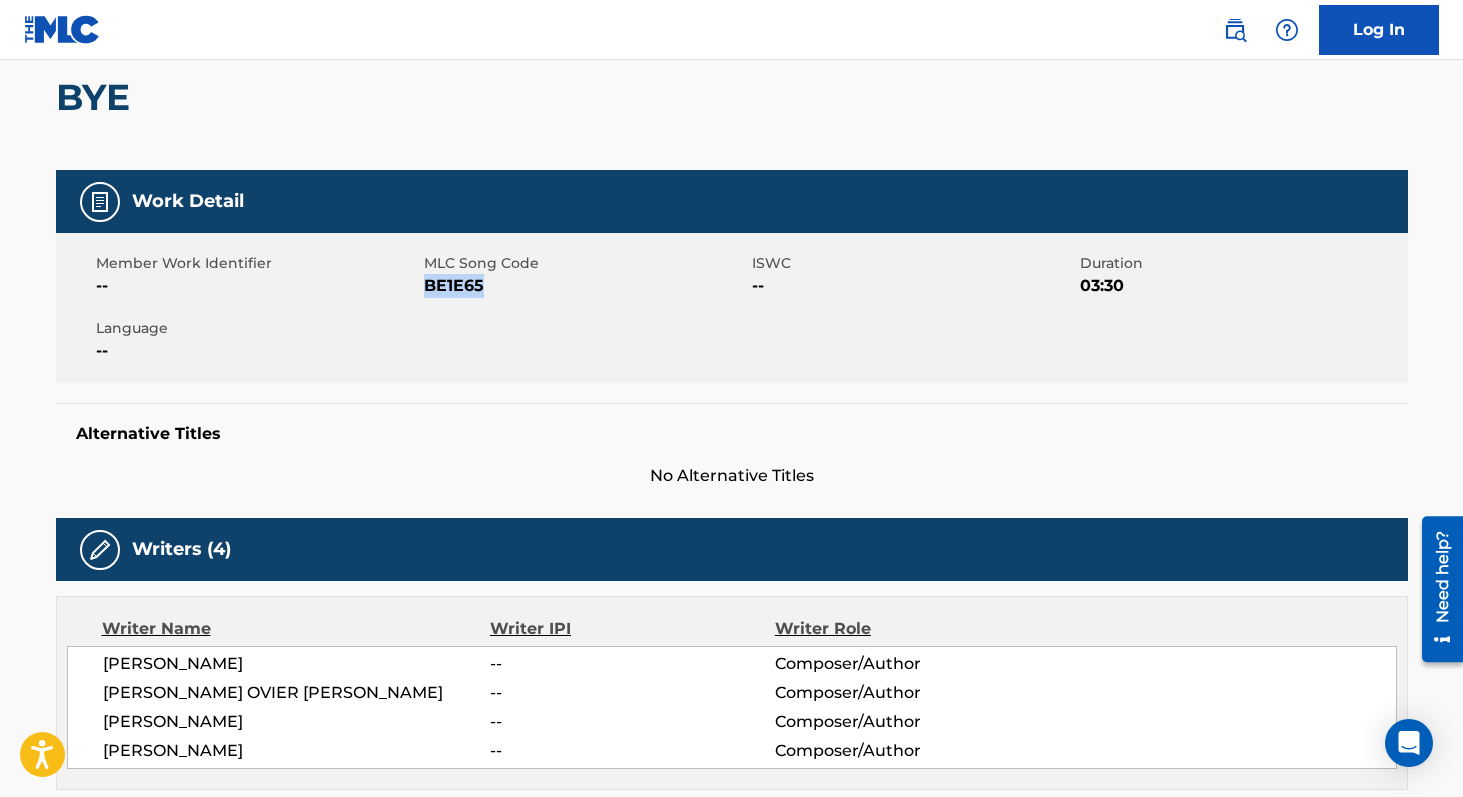 copy on "BE1E65" 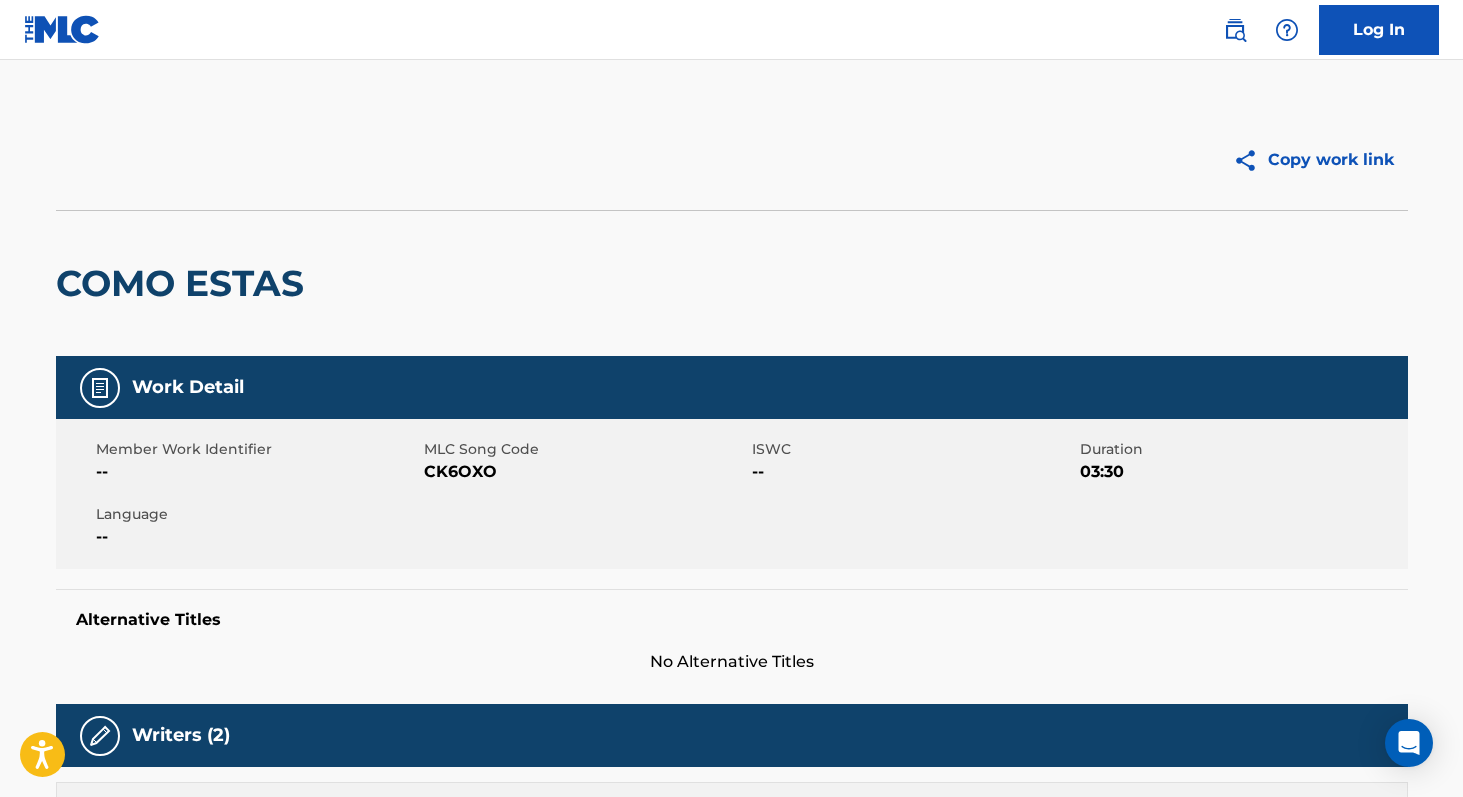 scroll, scrollTop: 0, scrollLeft: 0, axis: both 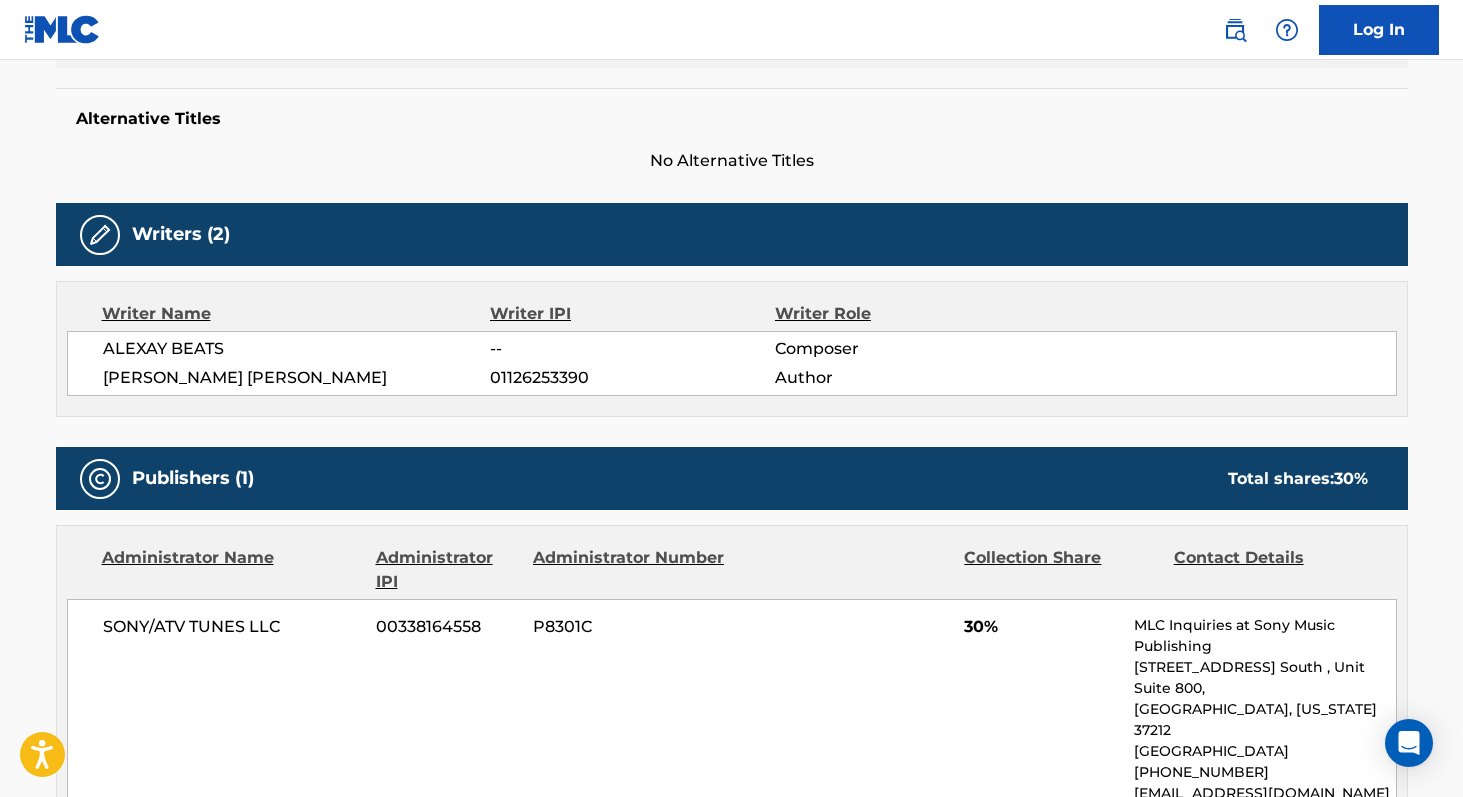 click on "01126253390" at bounding box center [632, 378] 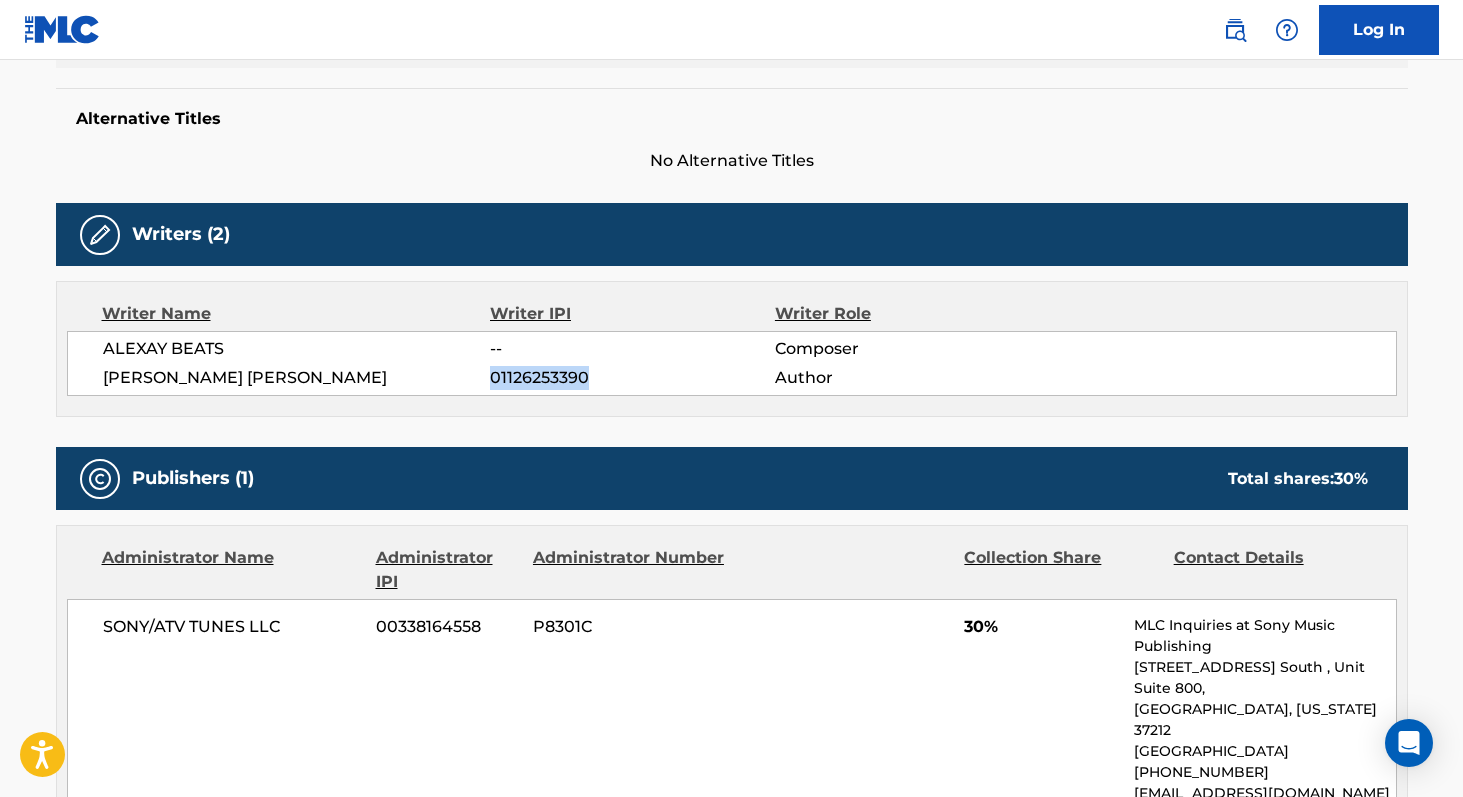 copy on "01126253390" 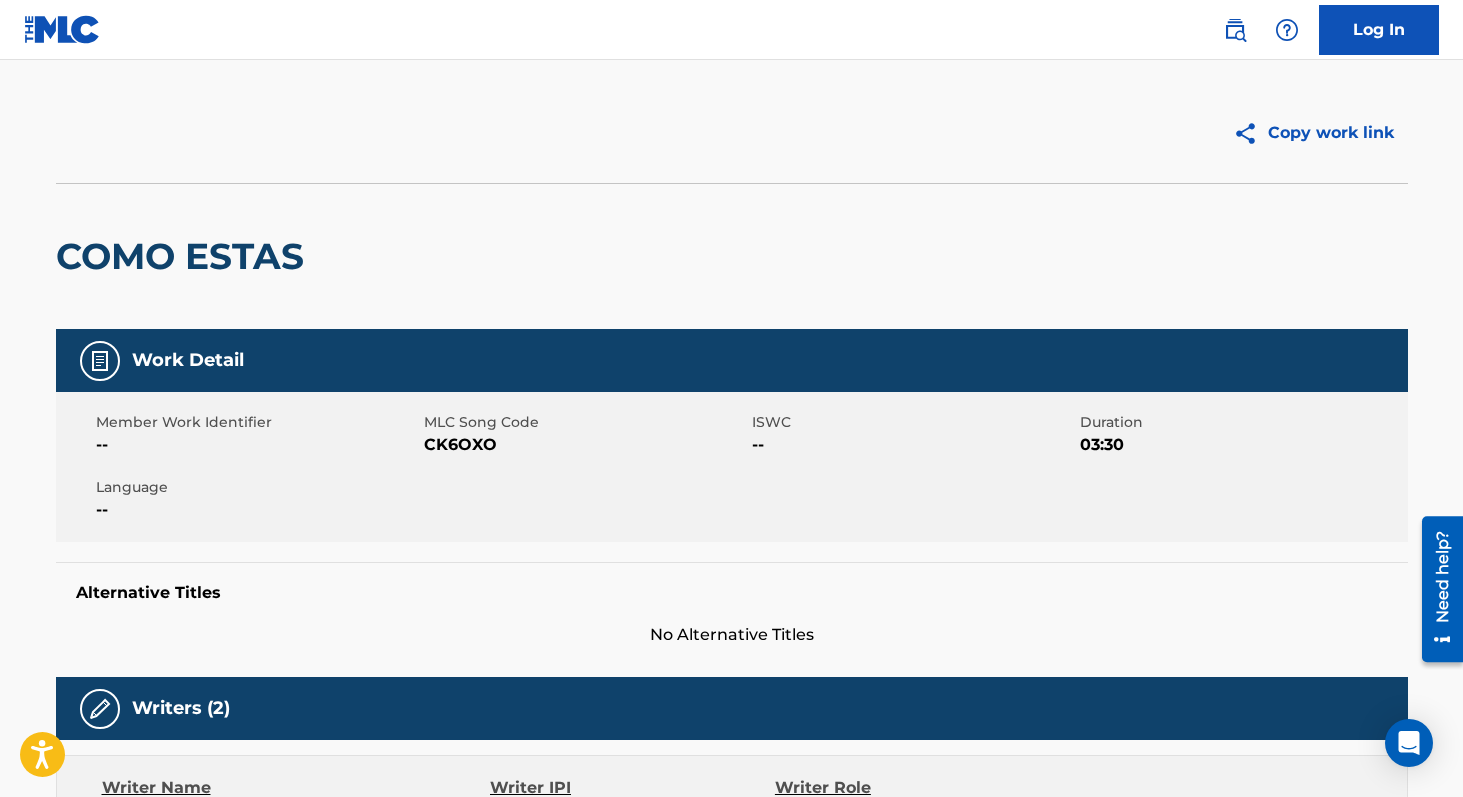 scroll, scrollTop: 0, scrollLeft: 0, axis: both 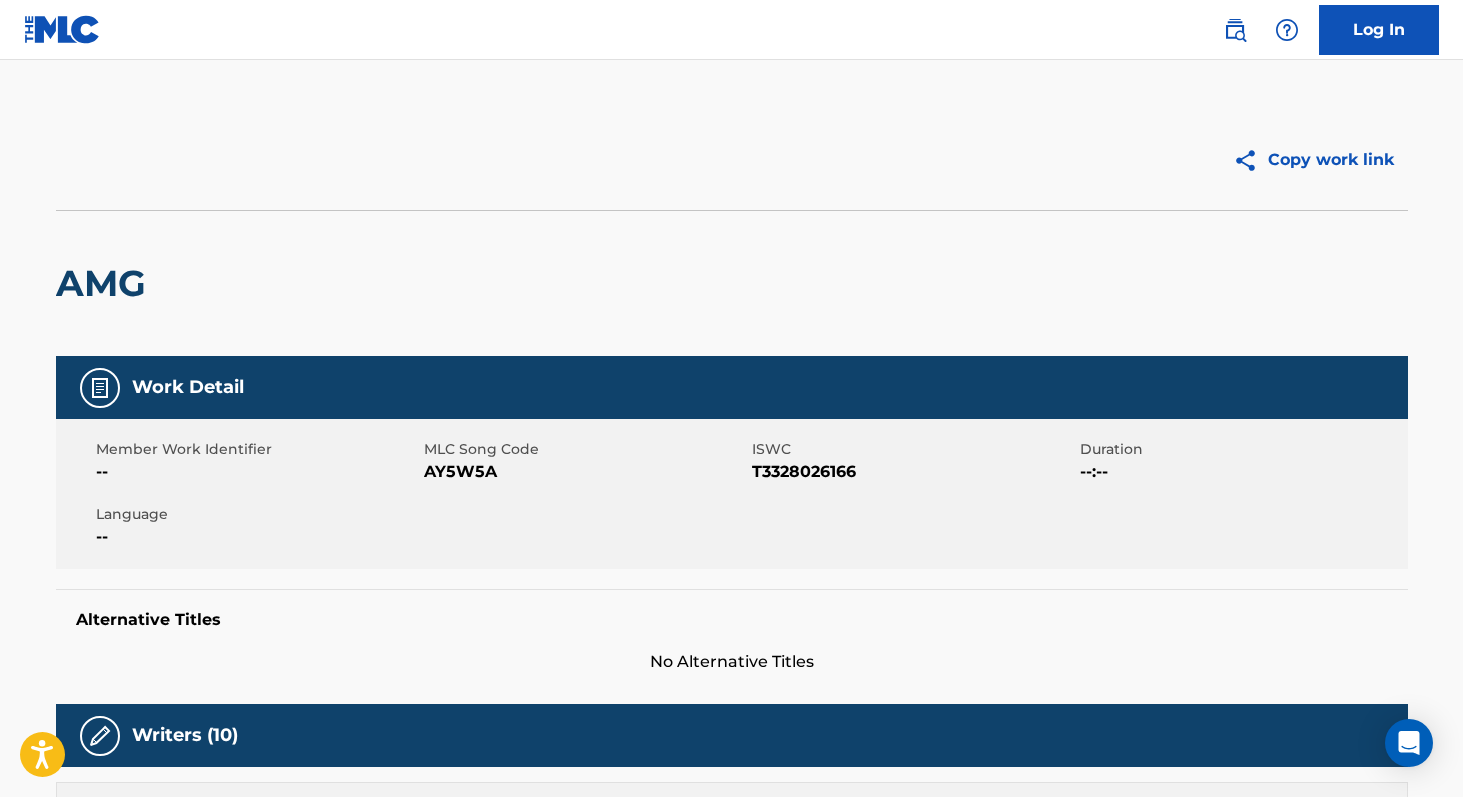 click on "T3328026166" at bounding box center [913, 472] 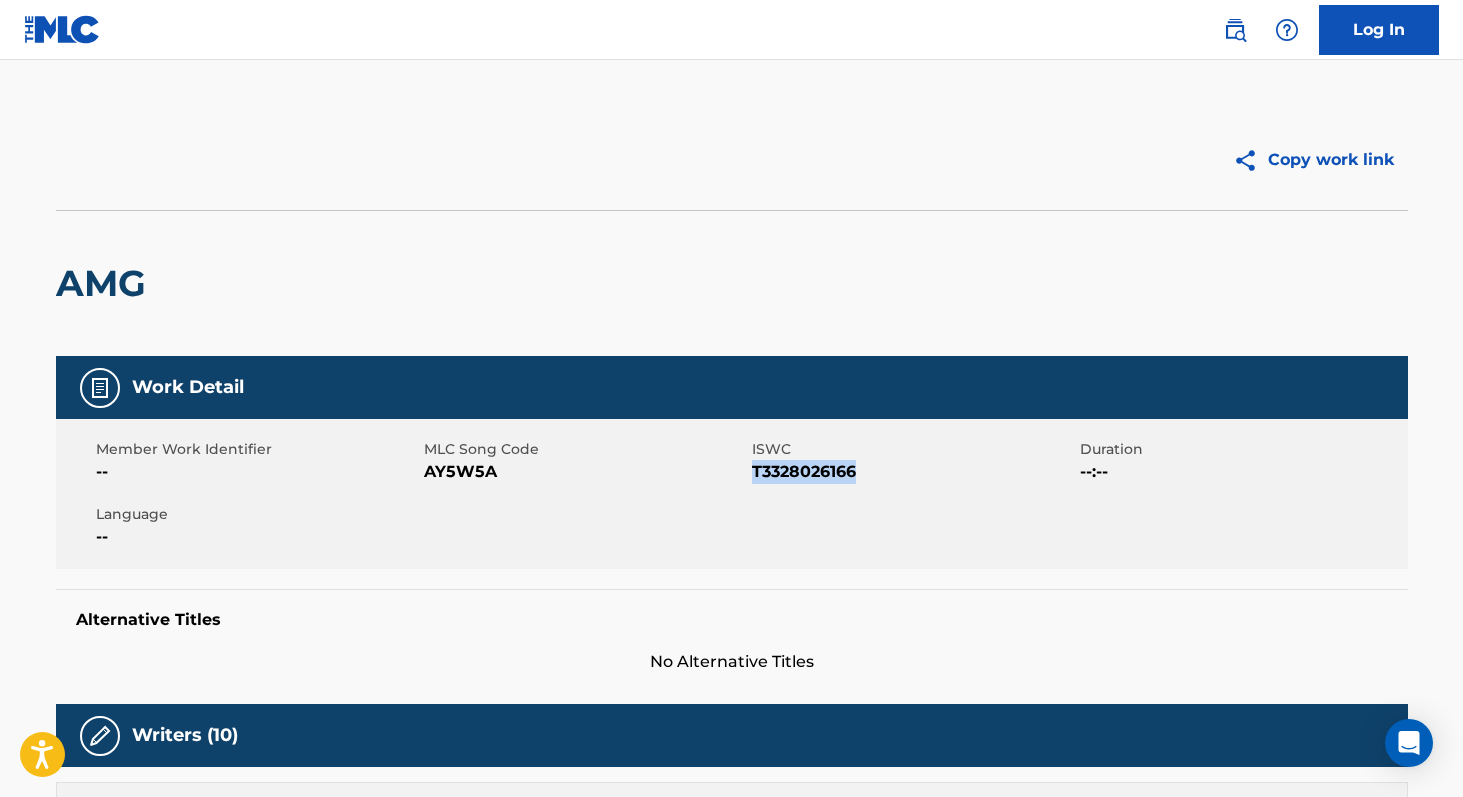 copy on "T3328026166" 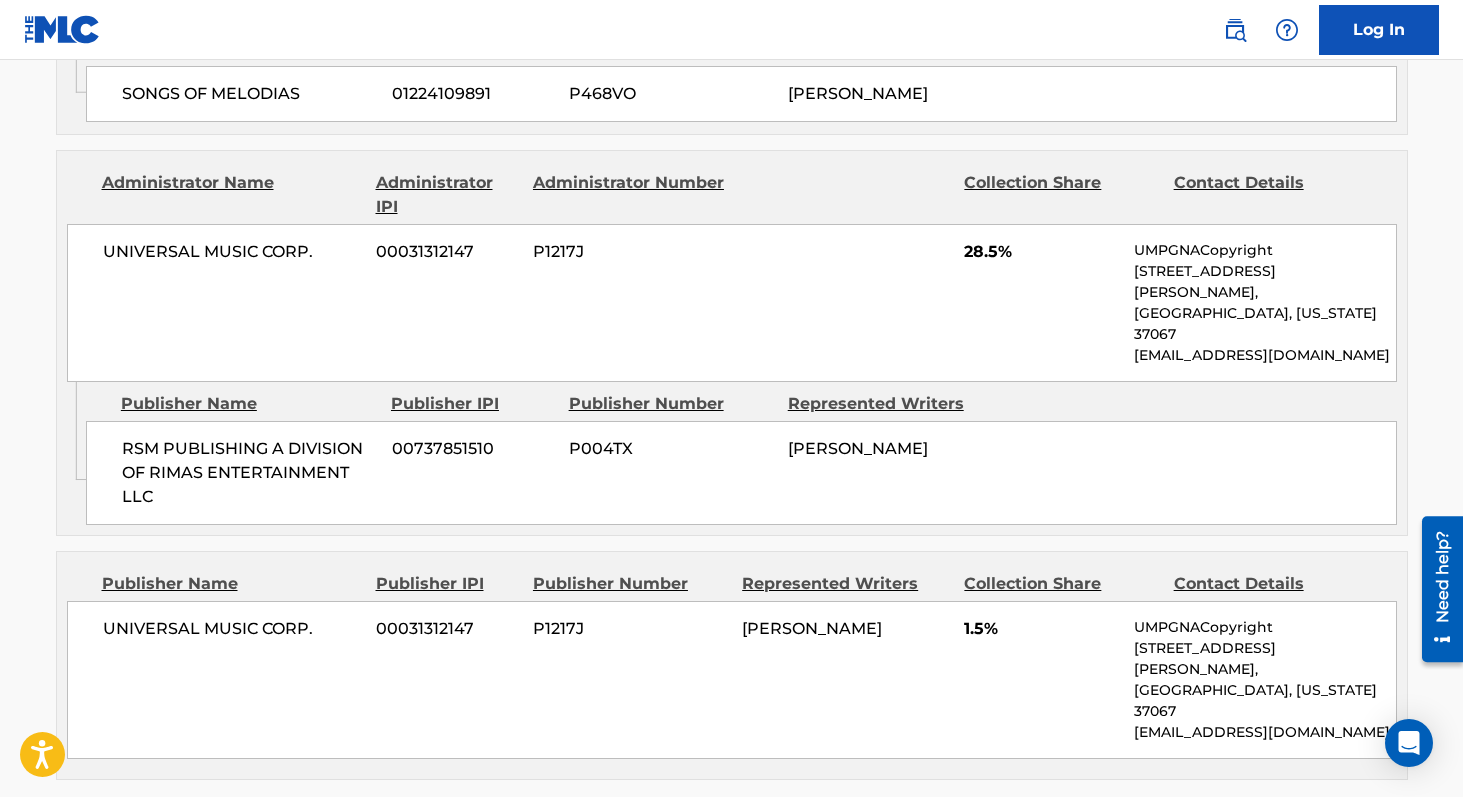 scroll, scrollTop: 2963, scrollLeft: 0, axis: vertical 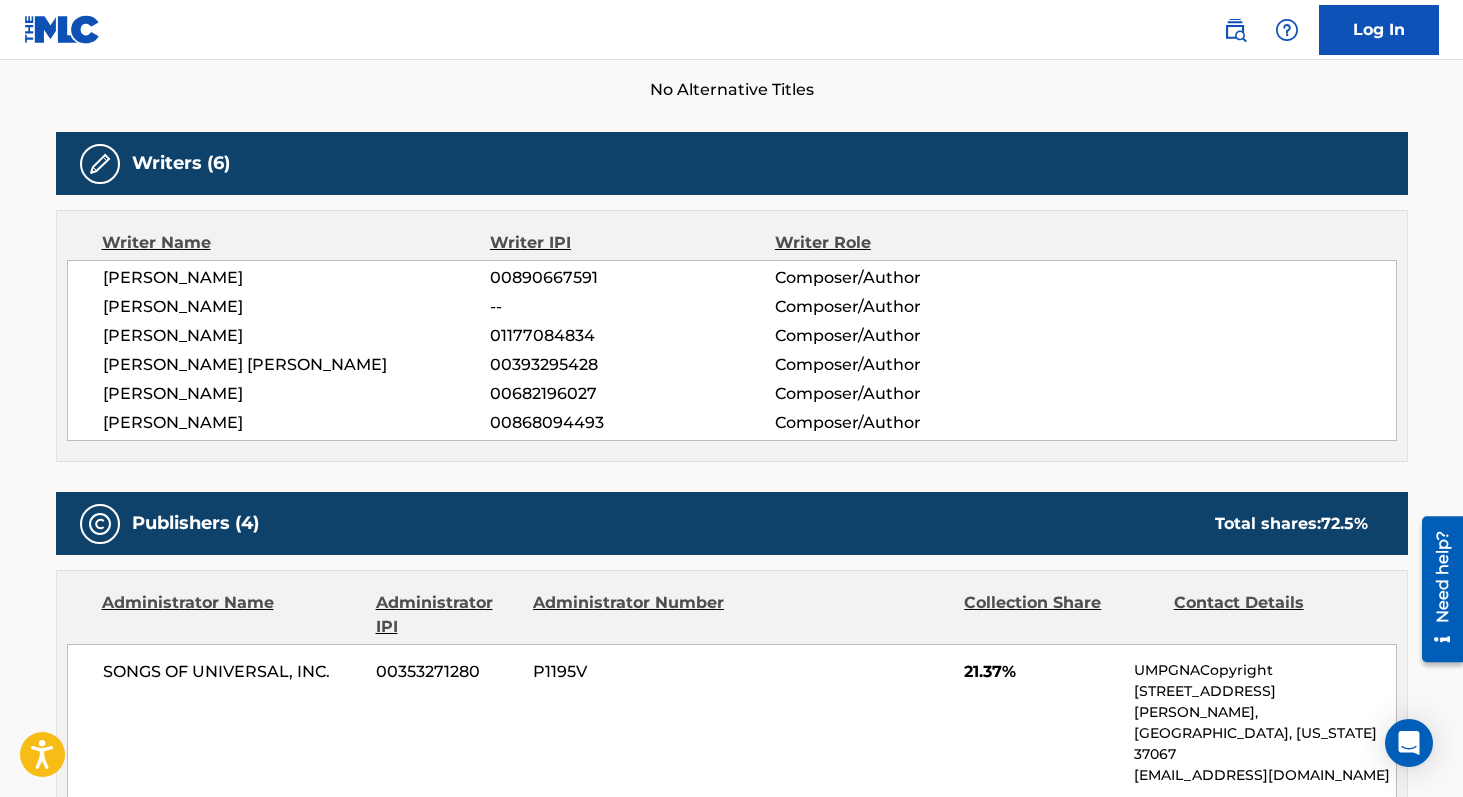 click on "00890667591" at bounding box center (632, 278) 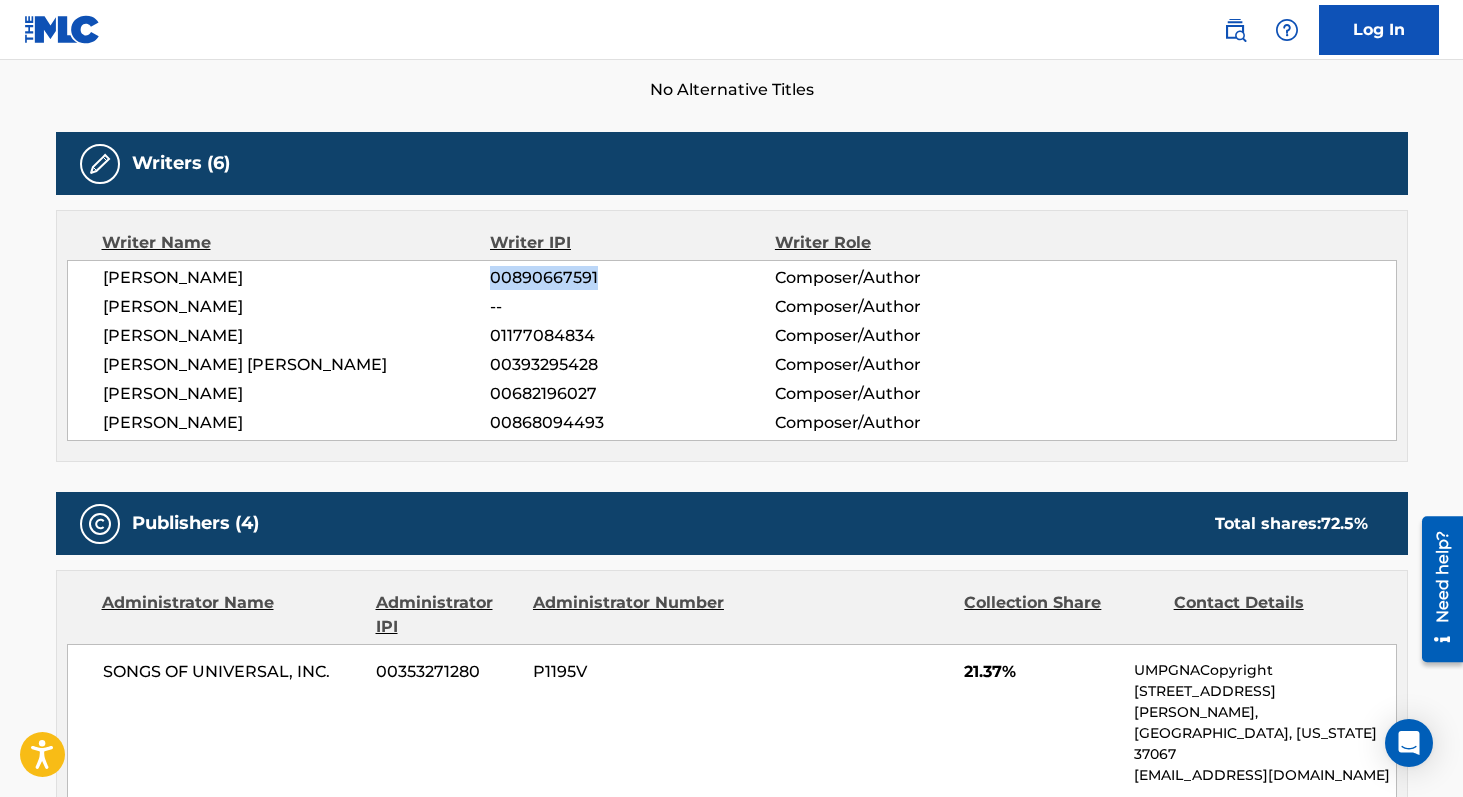 copy on "00890667591" 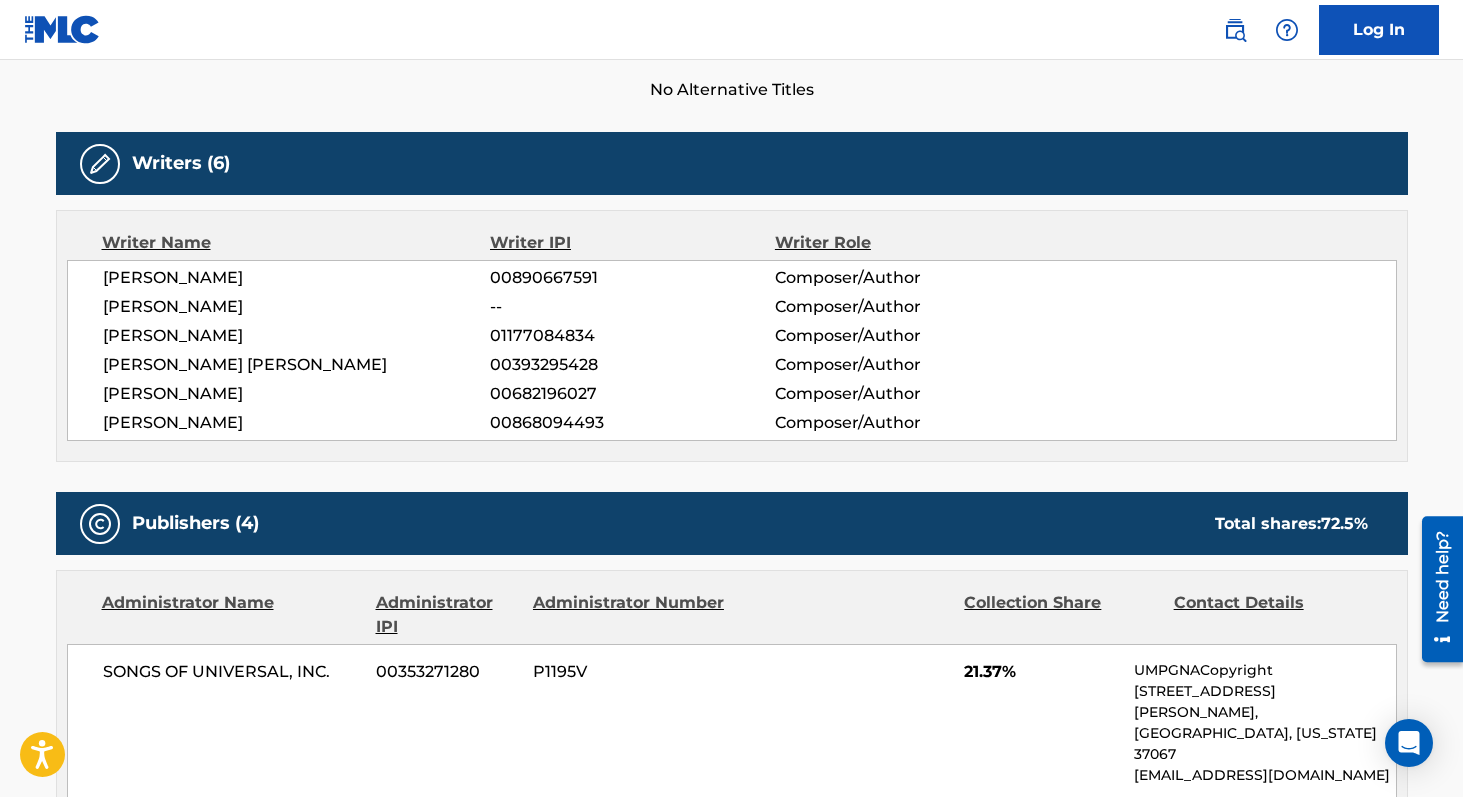 click on "01177084834" at bounding box center [632, 336] 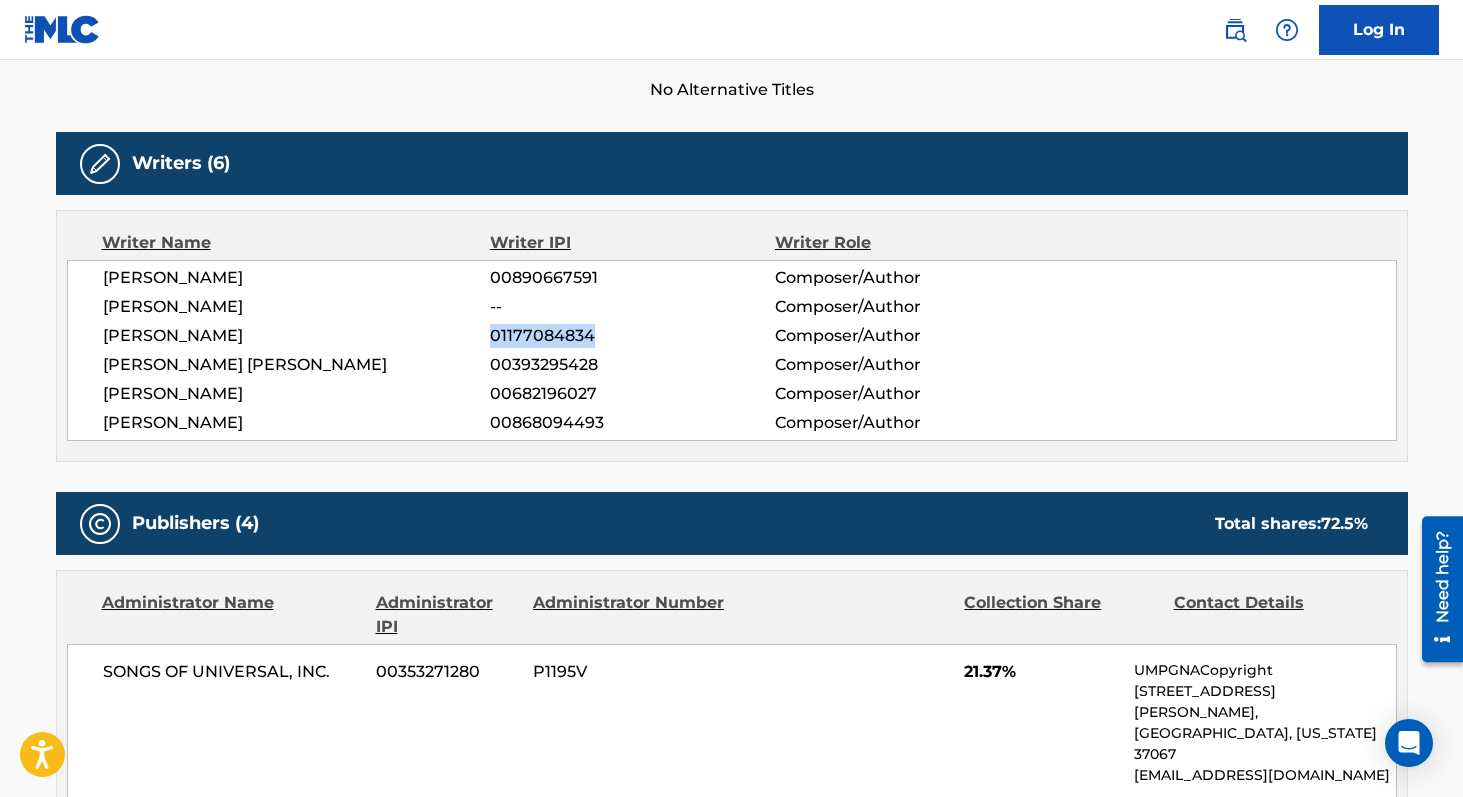 copy on "01177084834" 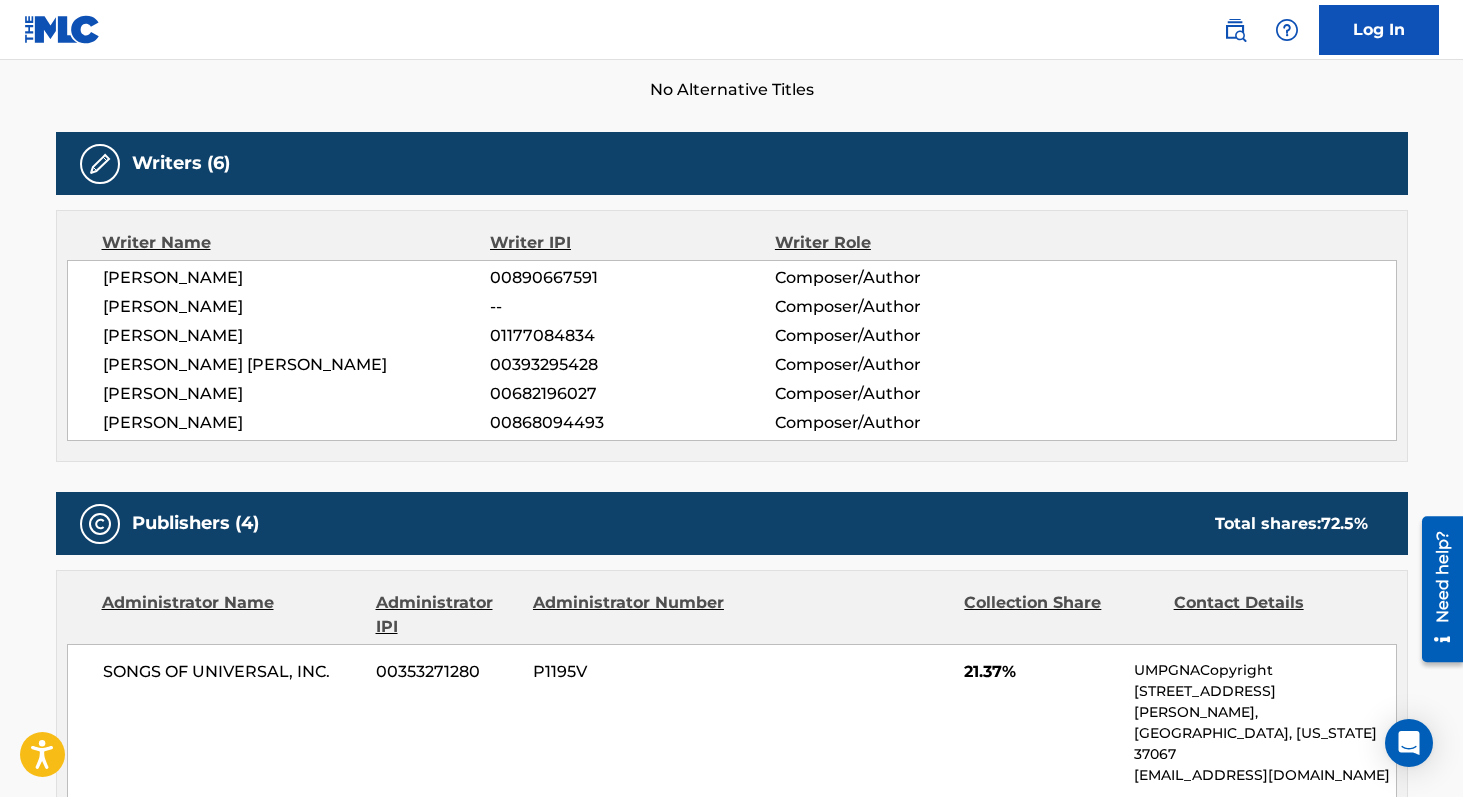 click on "00868094493" at bounding box center (632, 423) 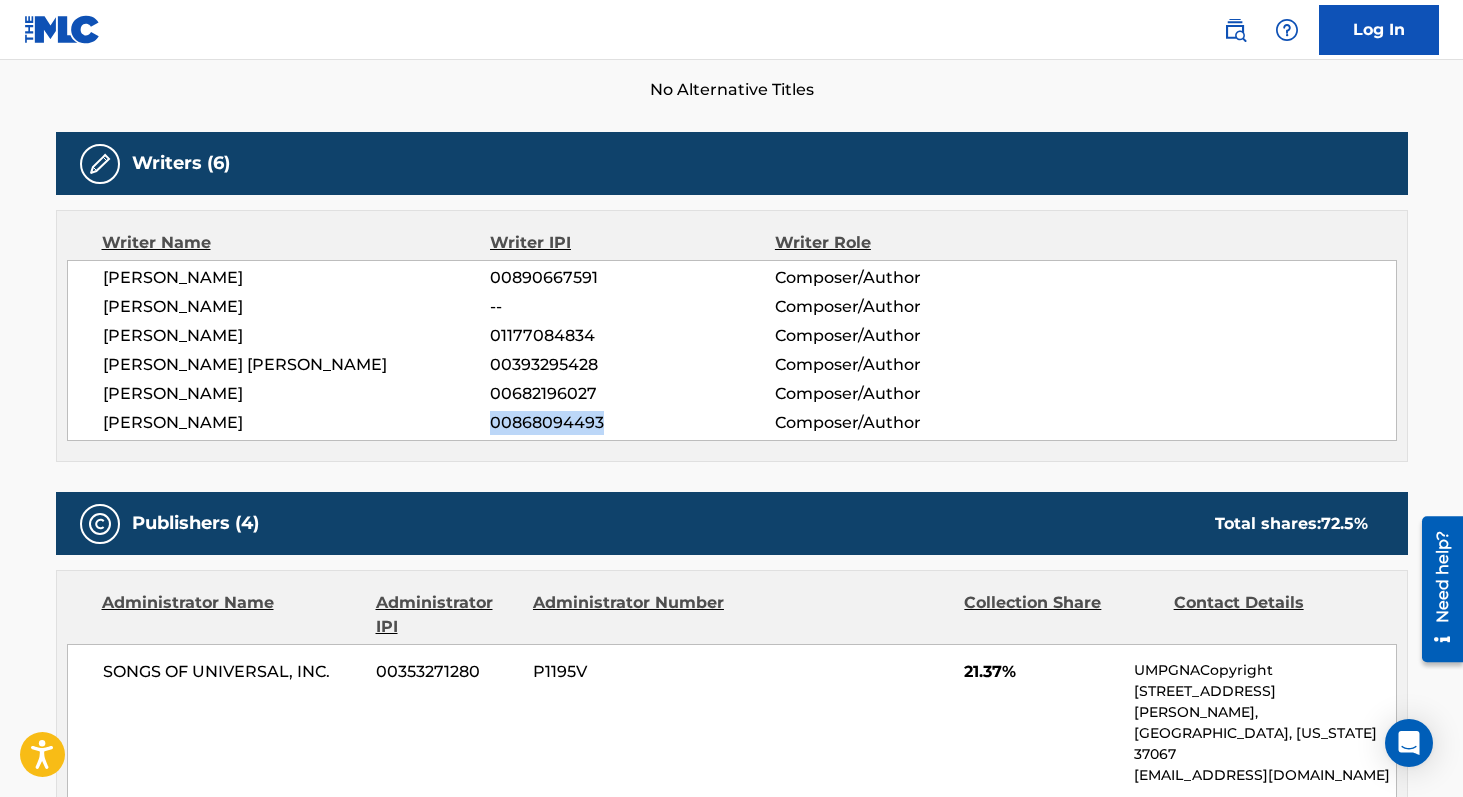 copy on "00868094493" 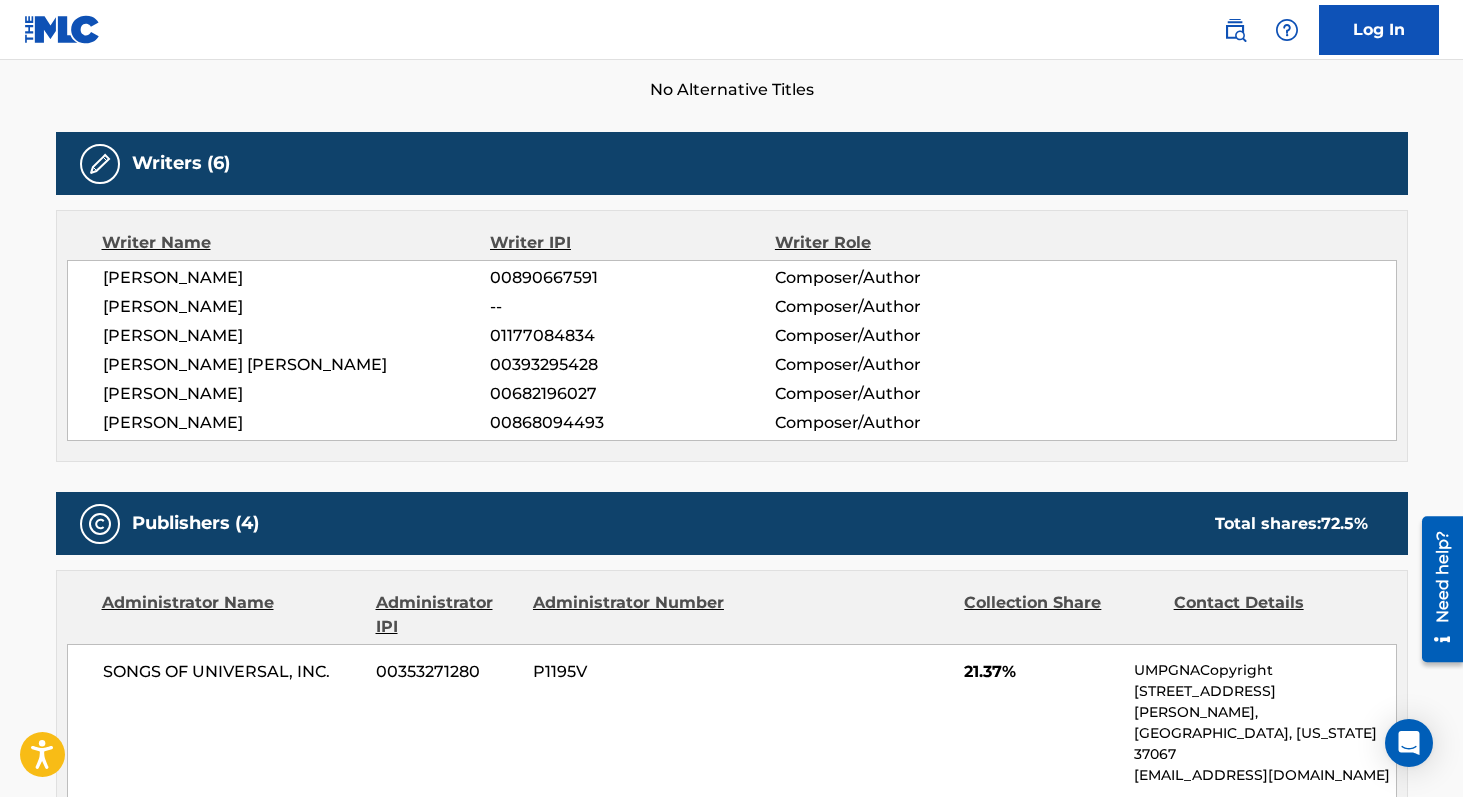 click on "00682196027" at bounding box center [632, 394] 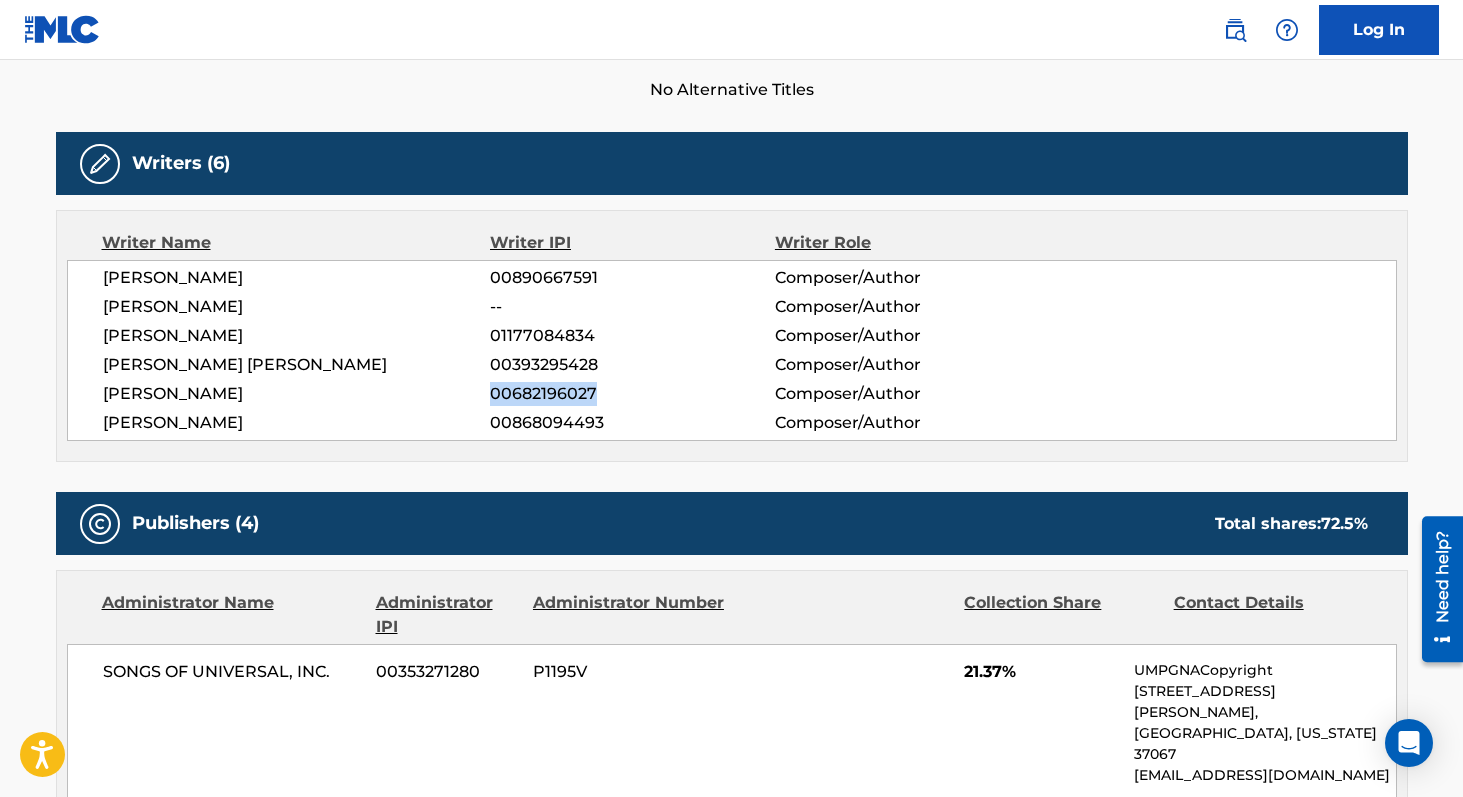 copy on "00682196027" 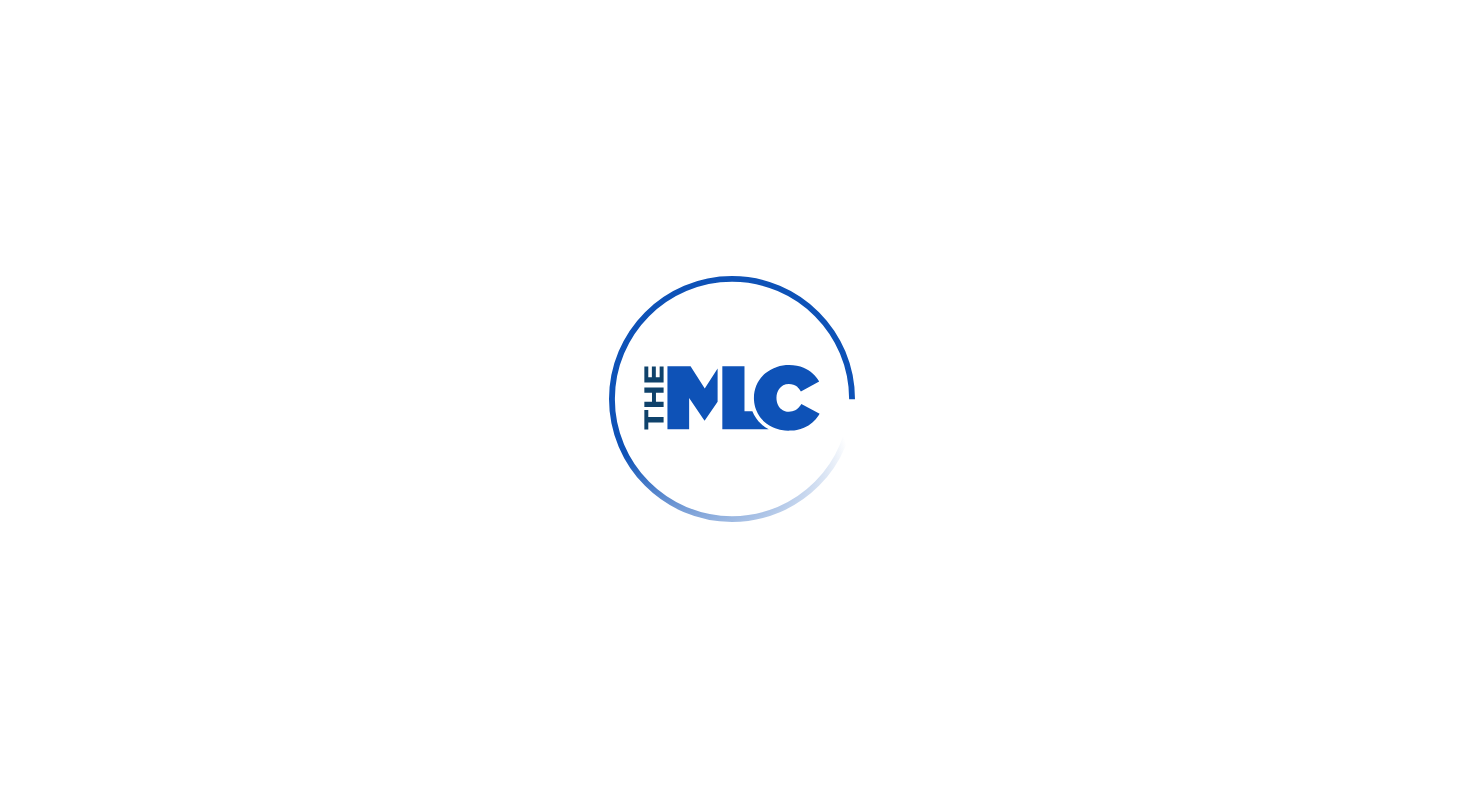scroll, scrollTop: 0, scrollLeft: 0, axis: both 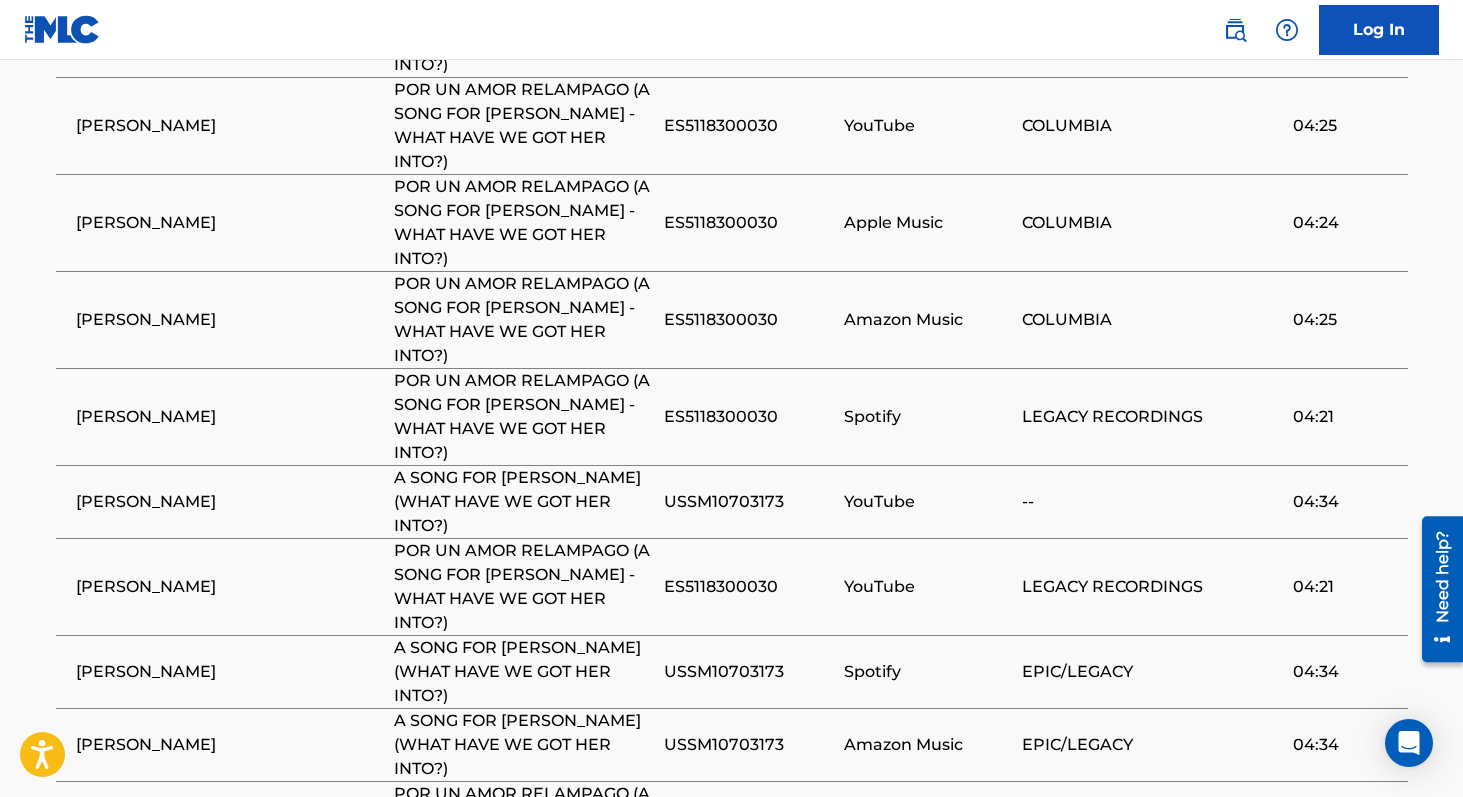 click on "3" at bounding box center [251, 930] 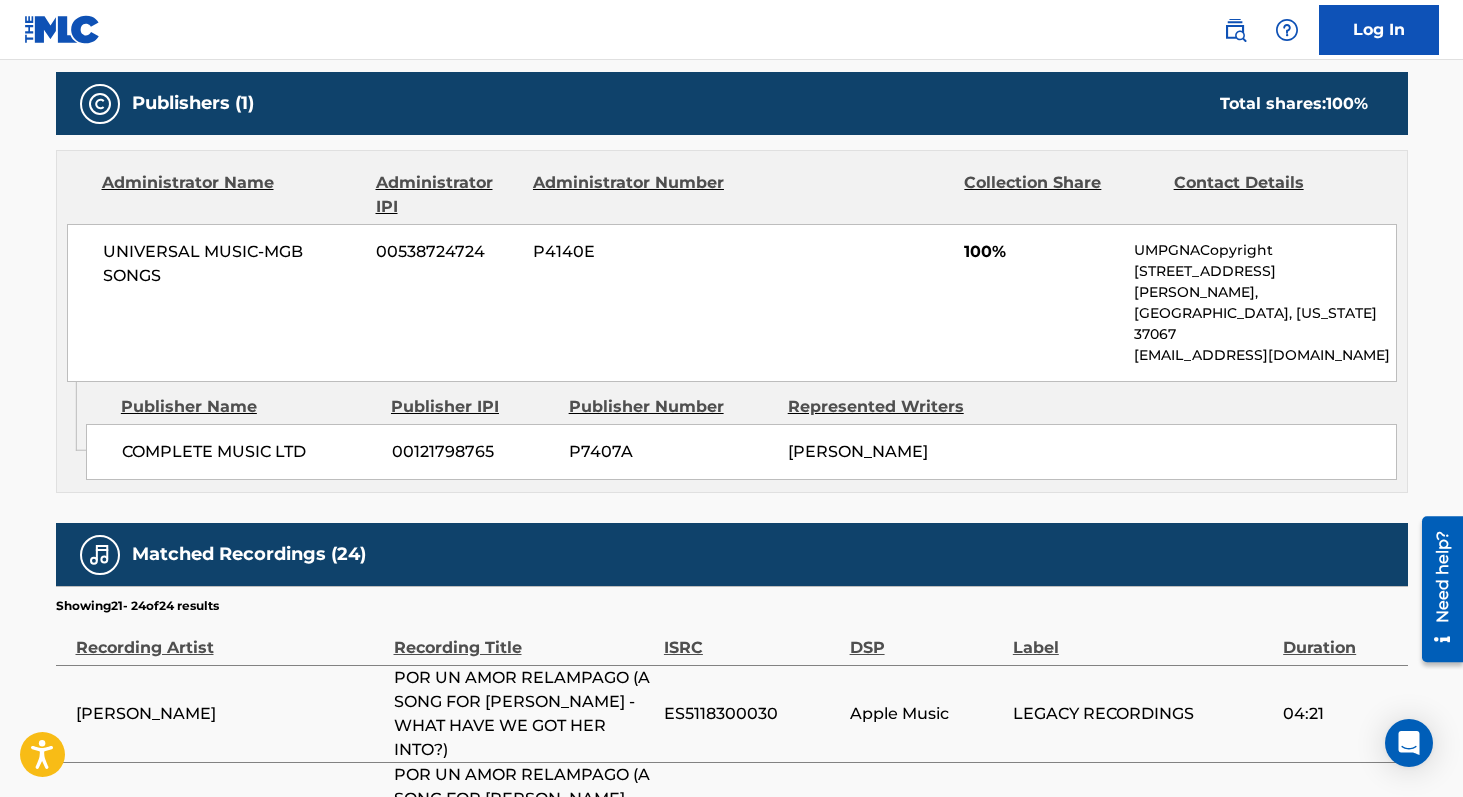 scroll, scrollTop: 1222, scrollLeft: 0, axis: vertical 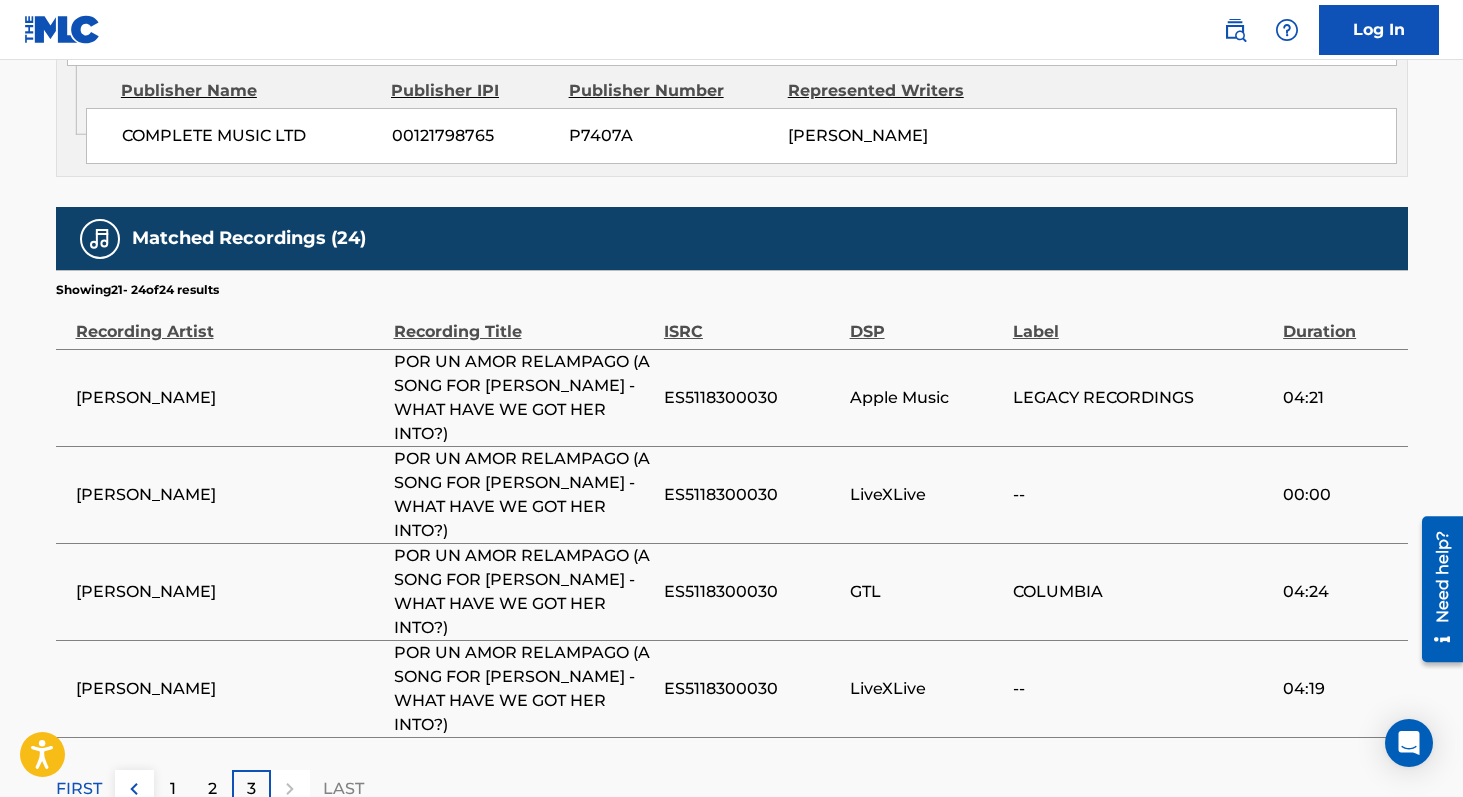 click on "2" at bounding box center (212, 789) 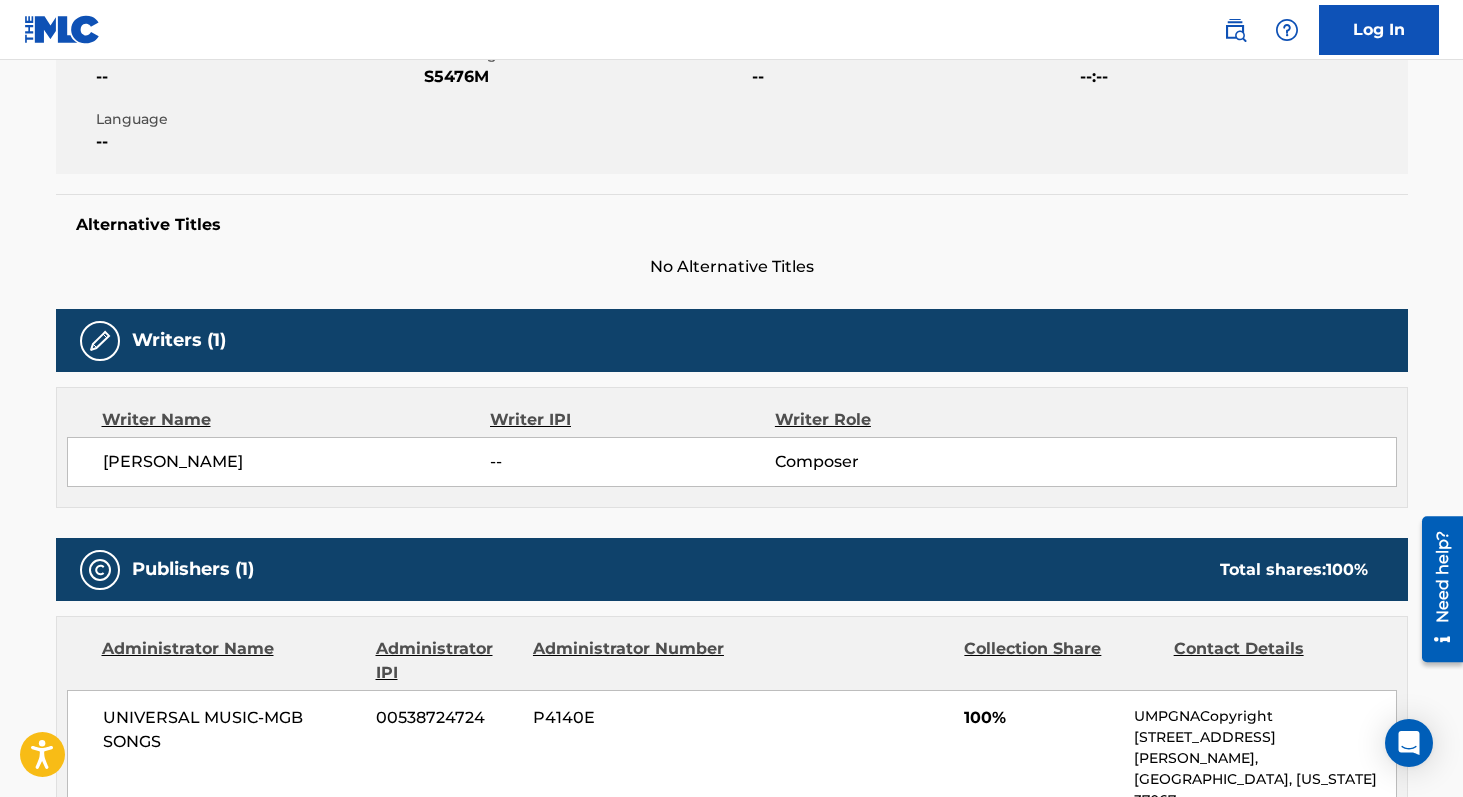 scroll, scrollTop: 304, scrollLeft: 0, axis: vertical 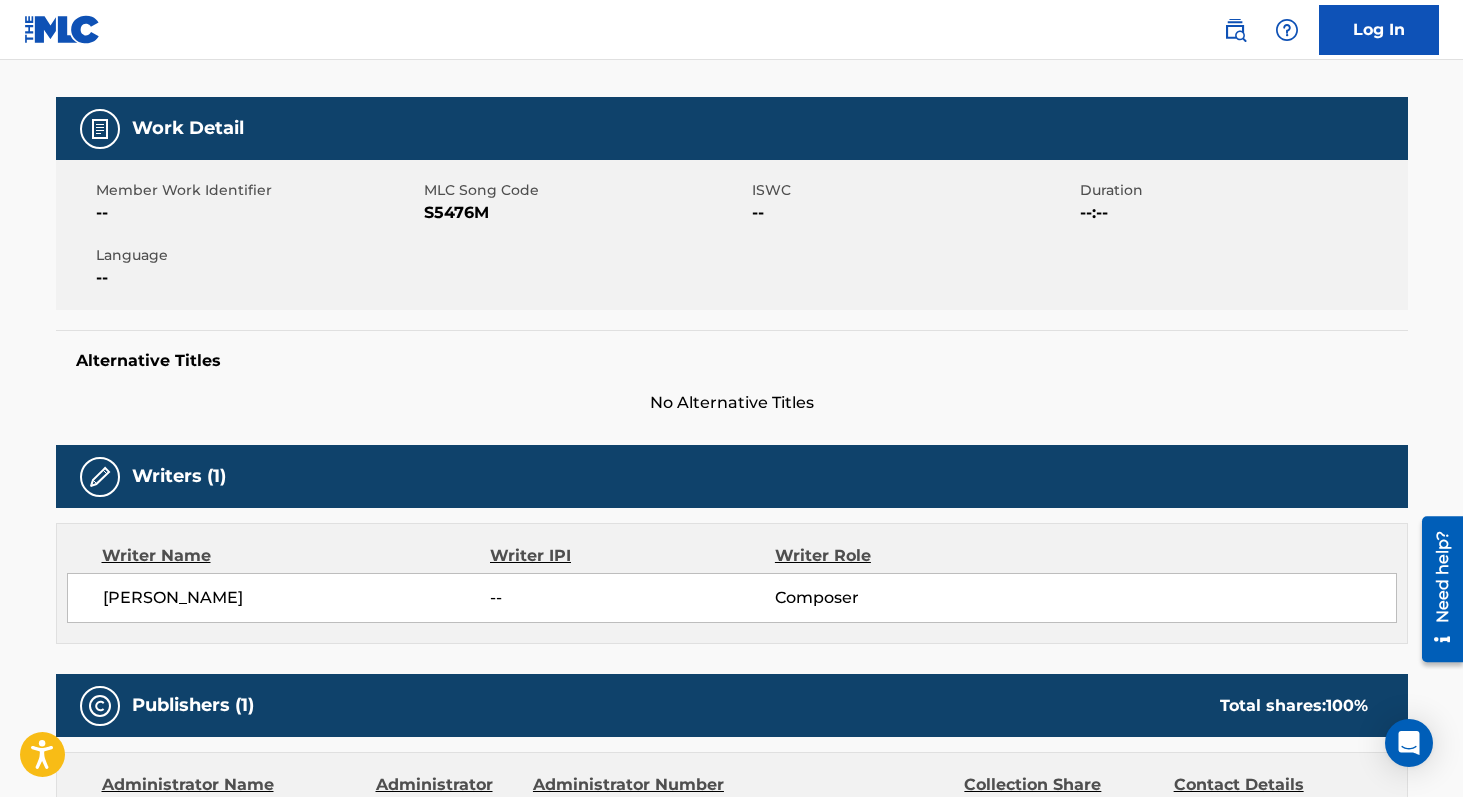 click on "S5476M" at bounding box center (585, 213) 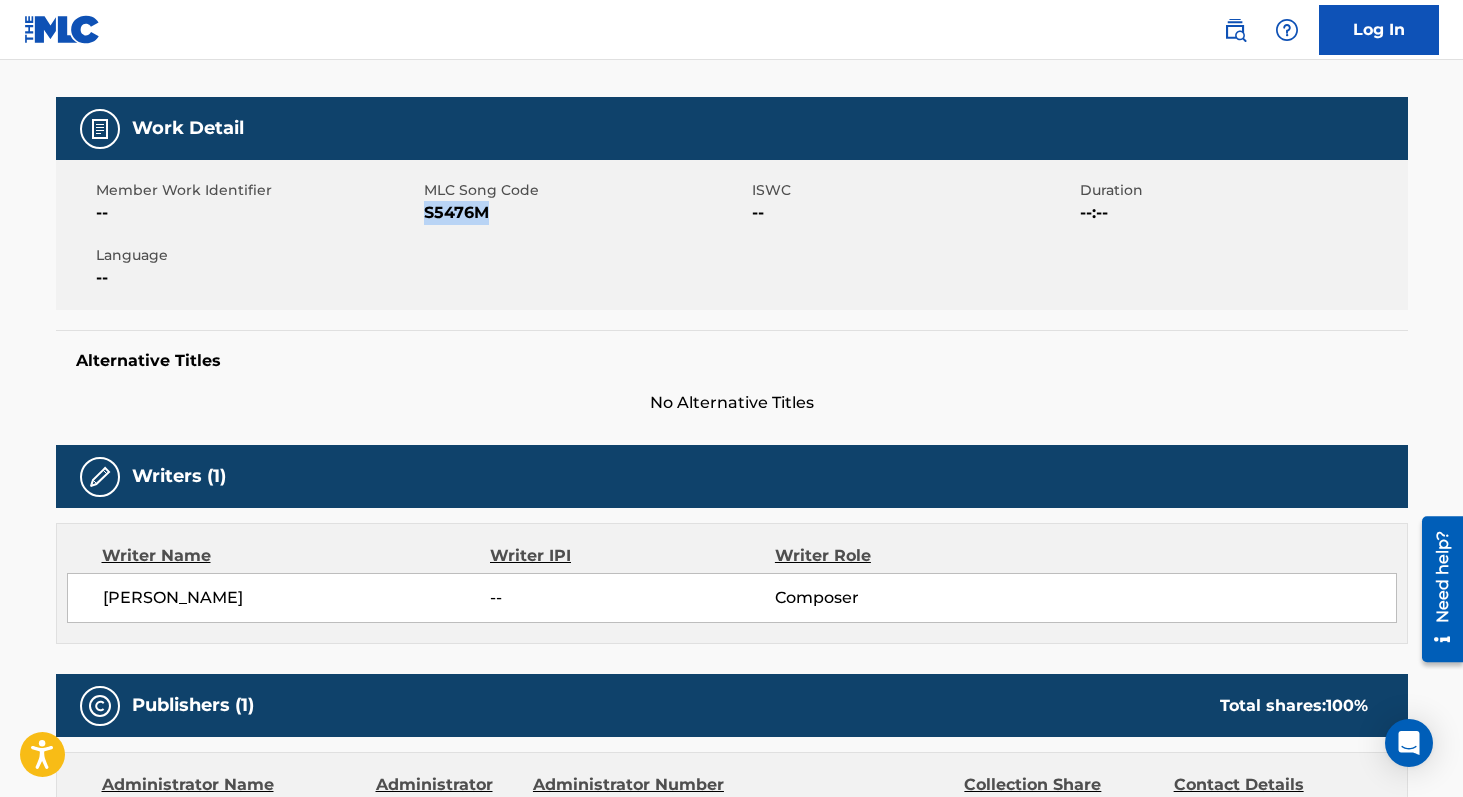 copy on "S5476M" 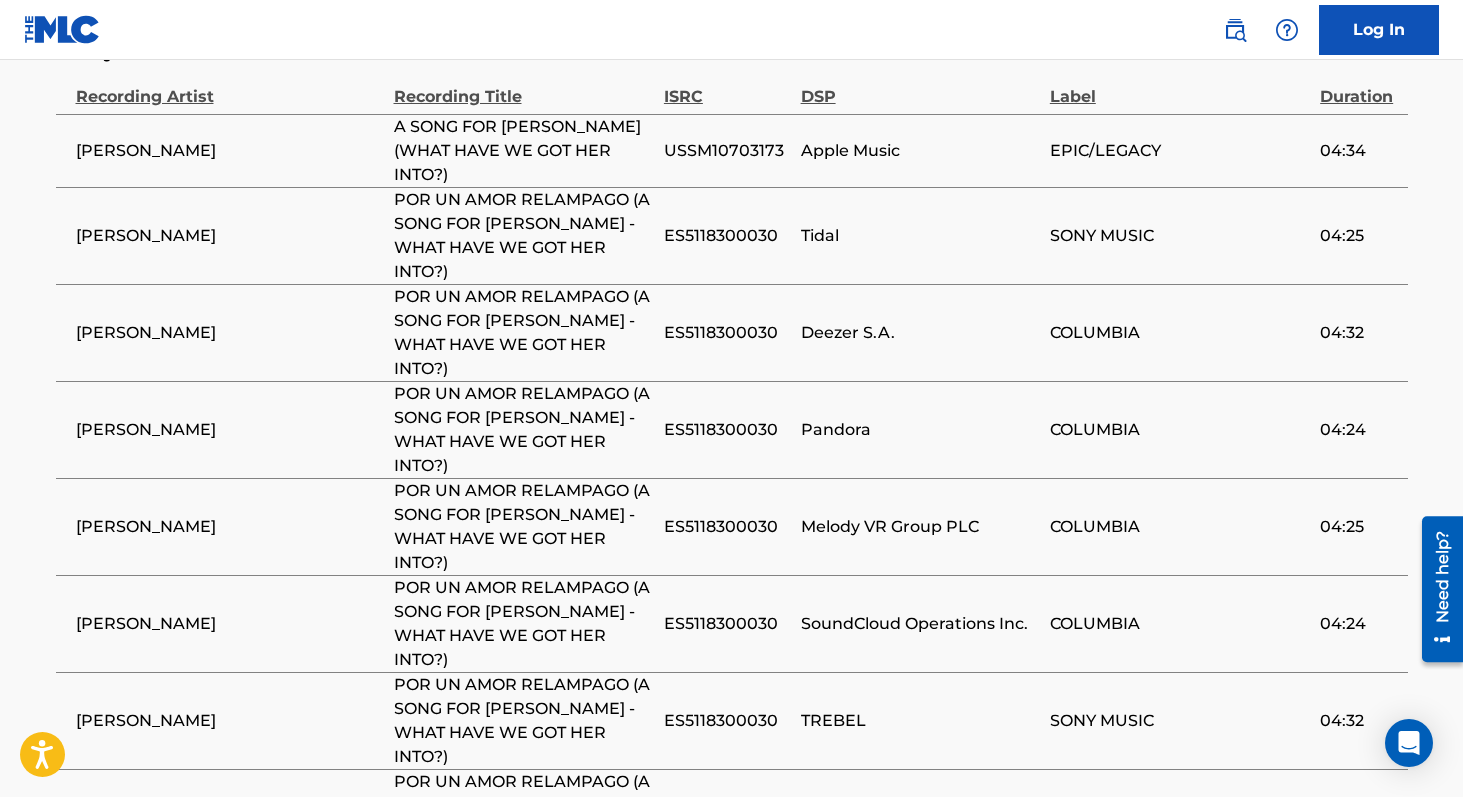 scroll, scrollTop: 1637, scrollLeft: 0, axis: vertical 